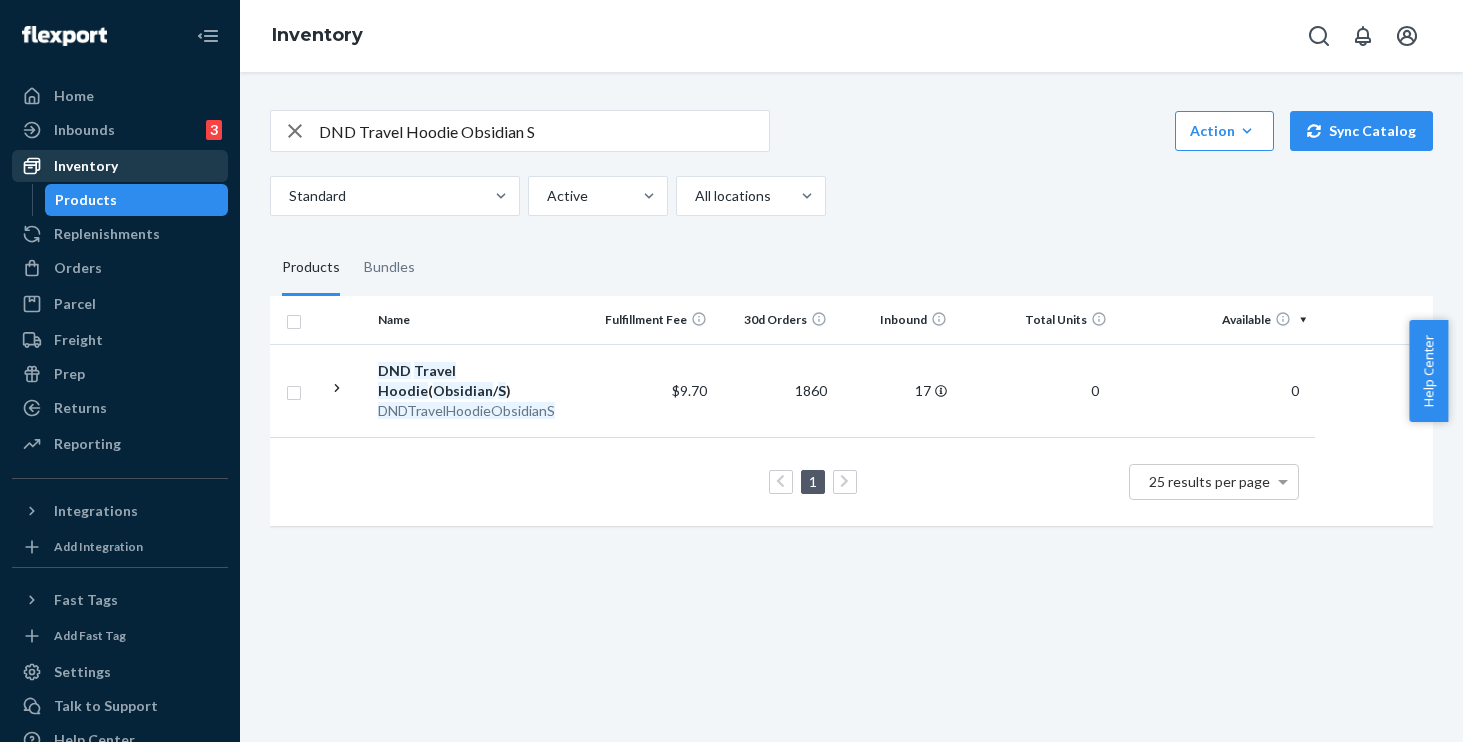 scroll, scrollTop: 0, scrollLeft: 0, axis: both 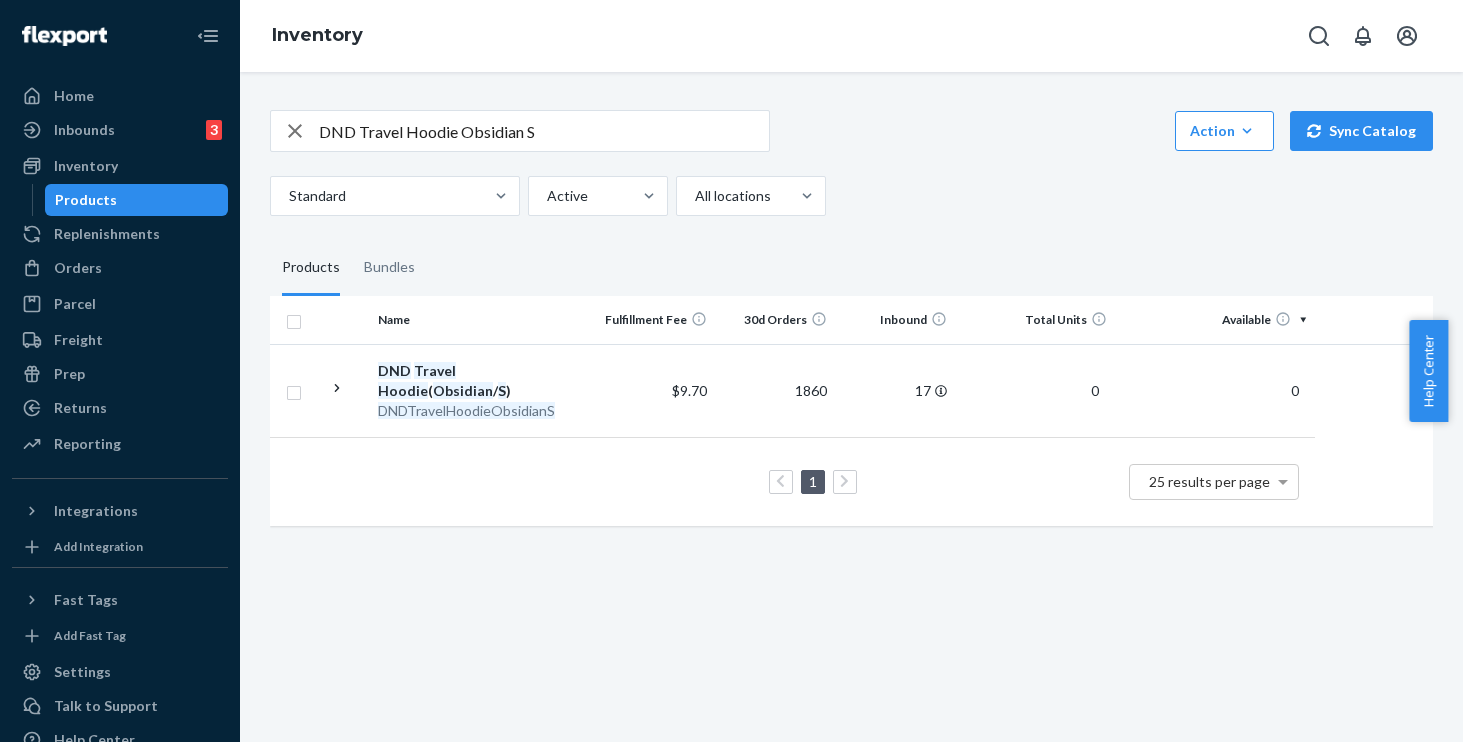 click on "DND Travel Hoodie Obsidian S" at bounding box center (544, 131) 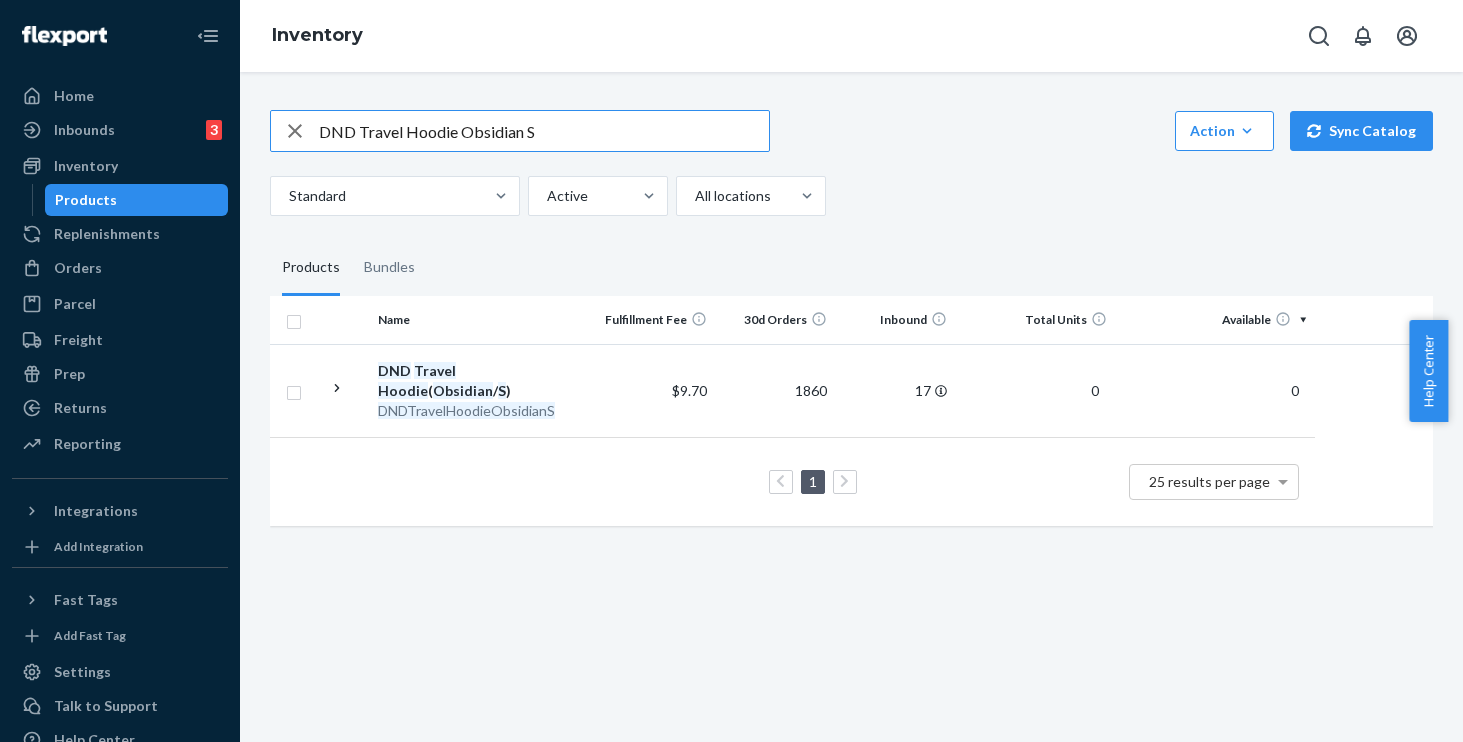 drag, startPoint x: 592, startPoint y: 131, endPoint x: 302, endPoint y: 104, distance: 291.25418 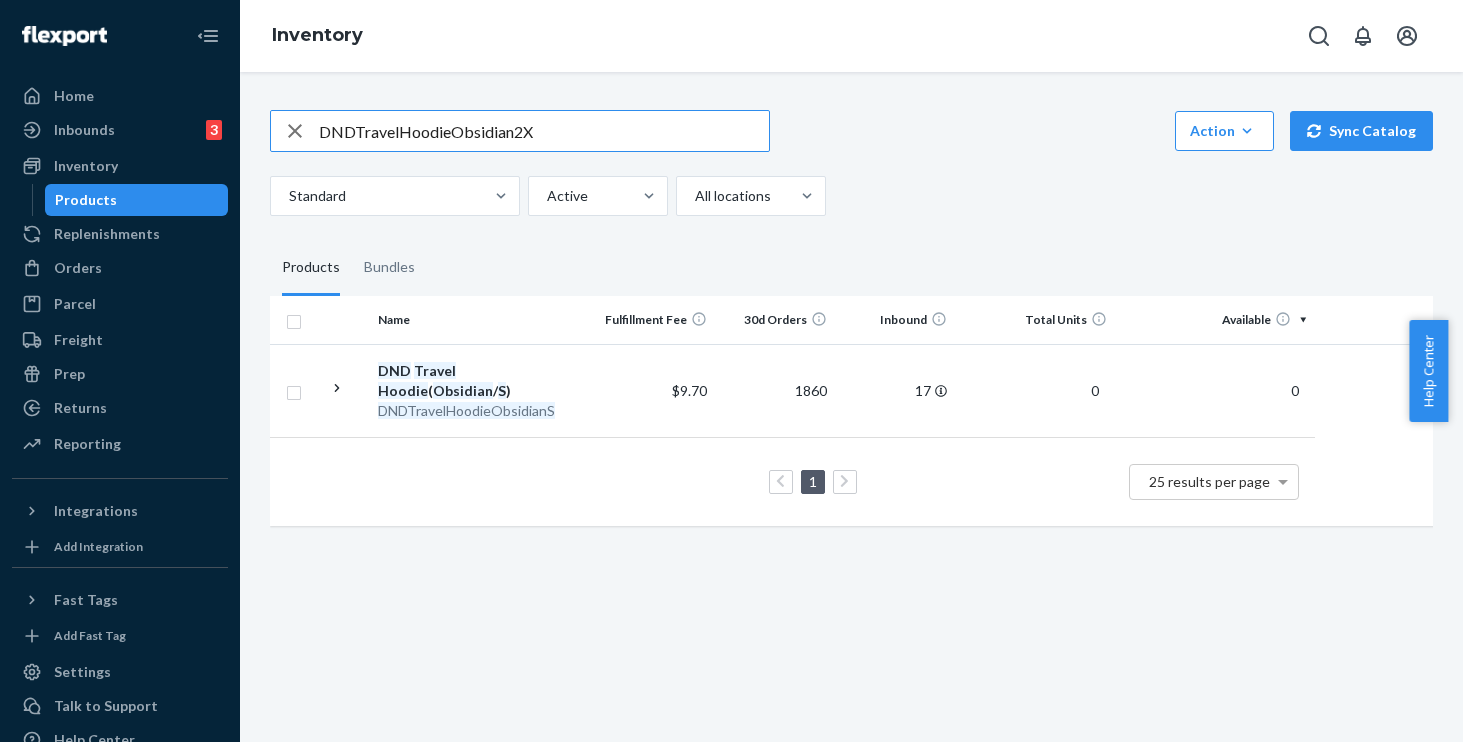click on "DNDTravelHoodieObsidian2X" at bounding box center [544, 131] 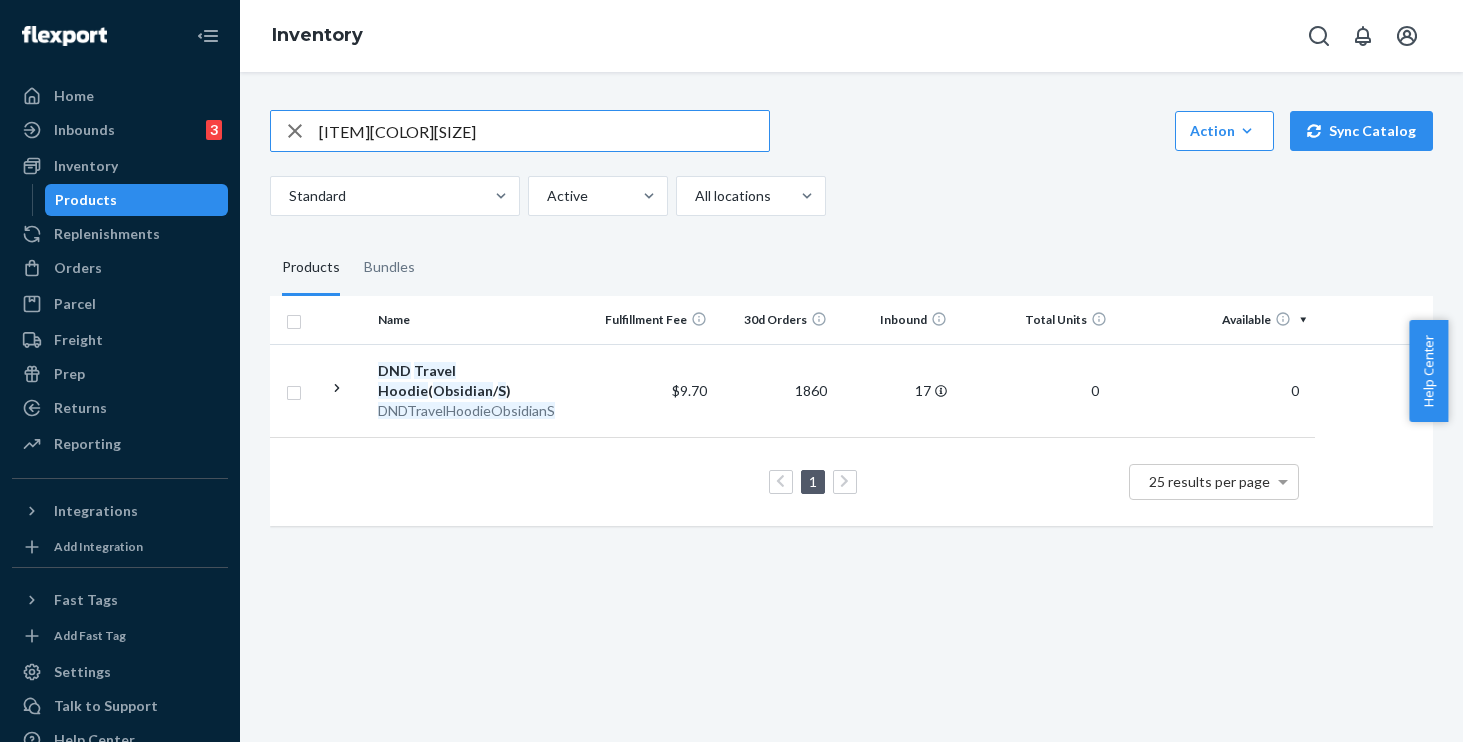 click on "[ITEM][COLOR][SIZE]" at bounding box center [544, 131] 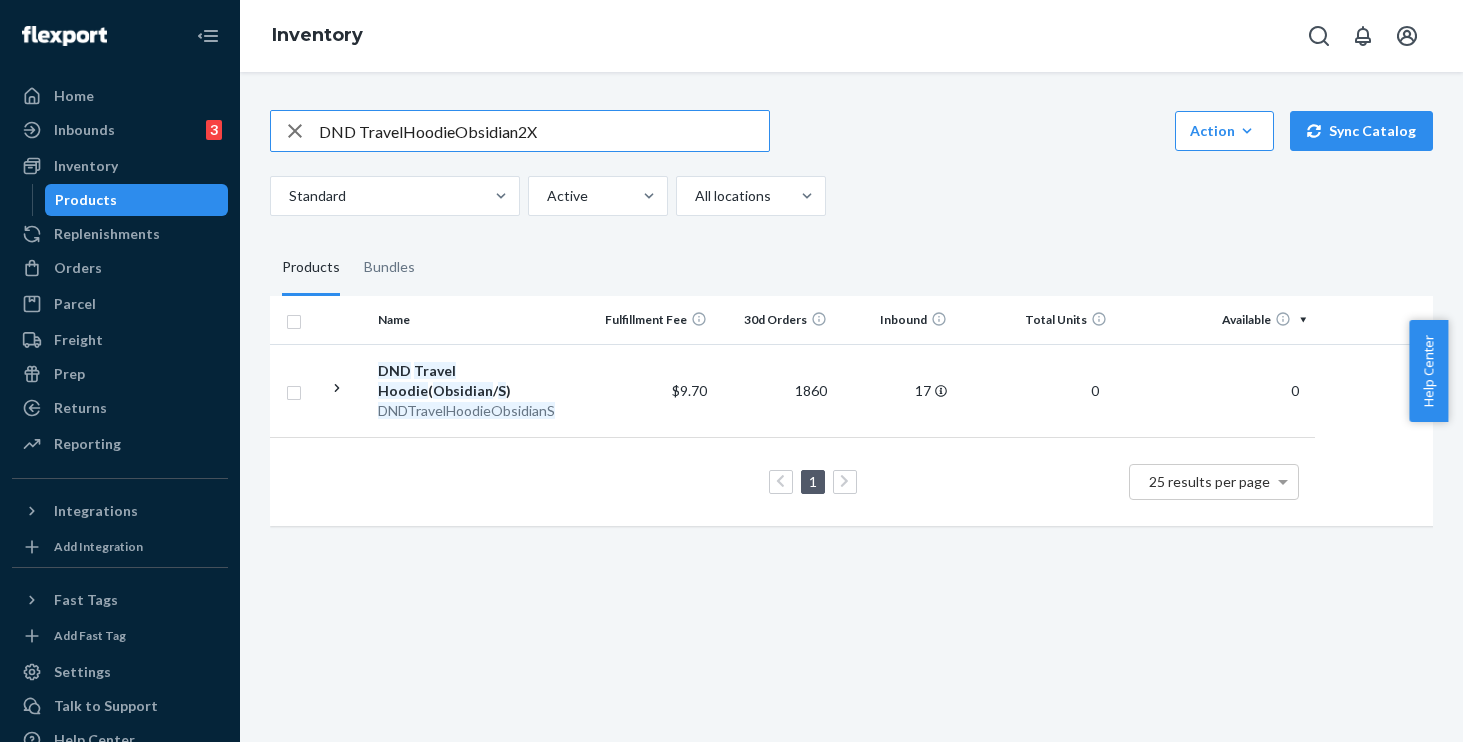 click on "DND TravelHoodieObsidian2X" at bounding box center (544, 131) 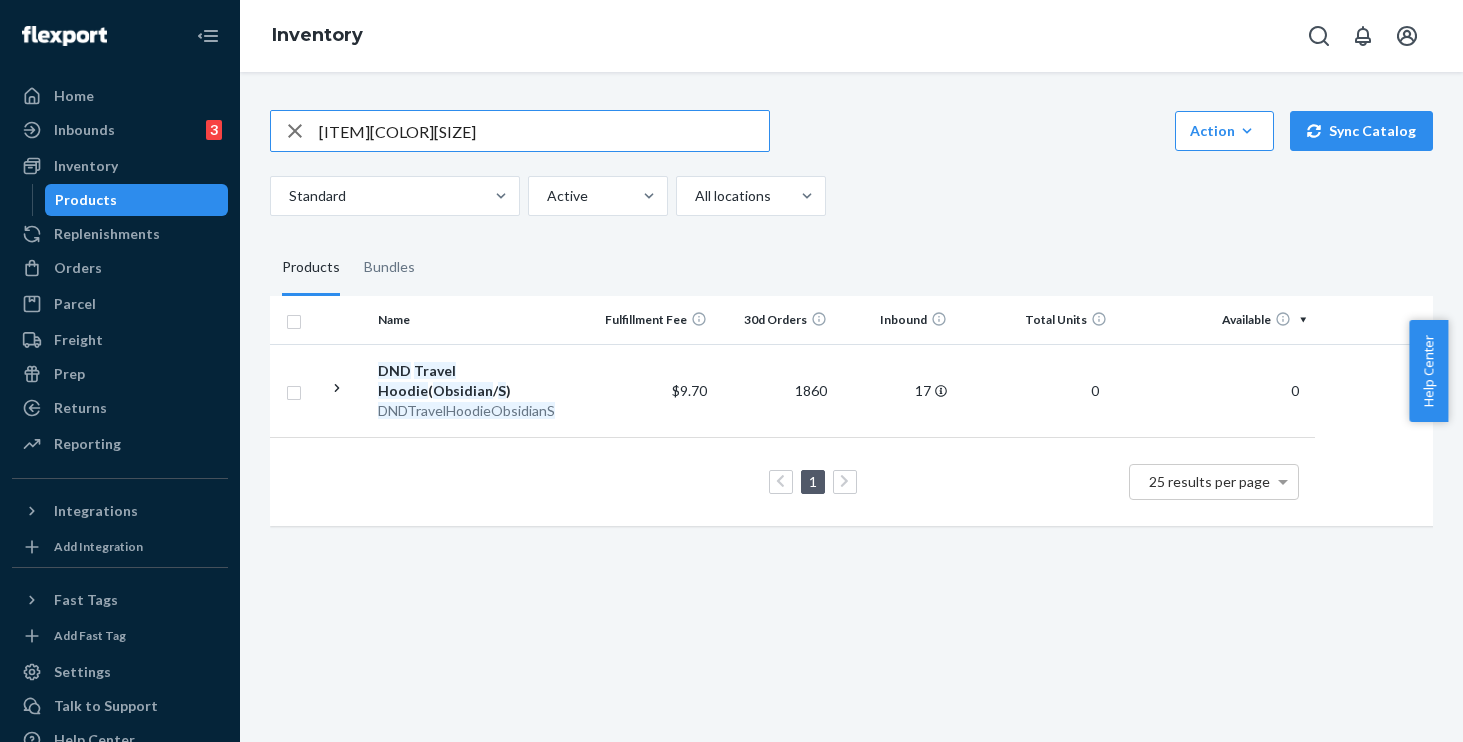 click on "[ITEM][COLOR][SIZE]" at bounding box center (544, 131) 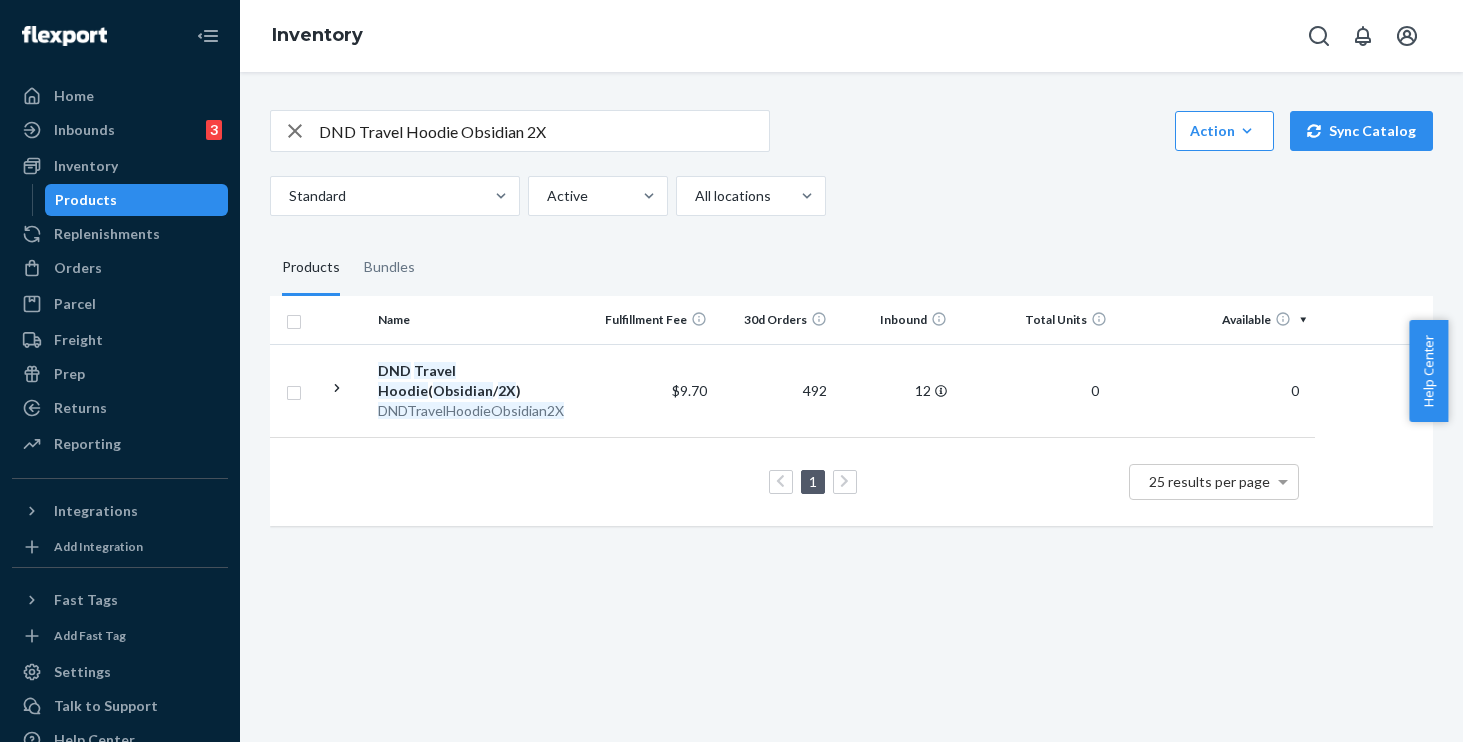 click on "DND Travel Hoodie Obsidian 2X" at bounding box center (544, 131) 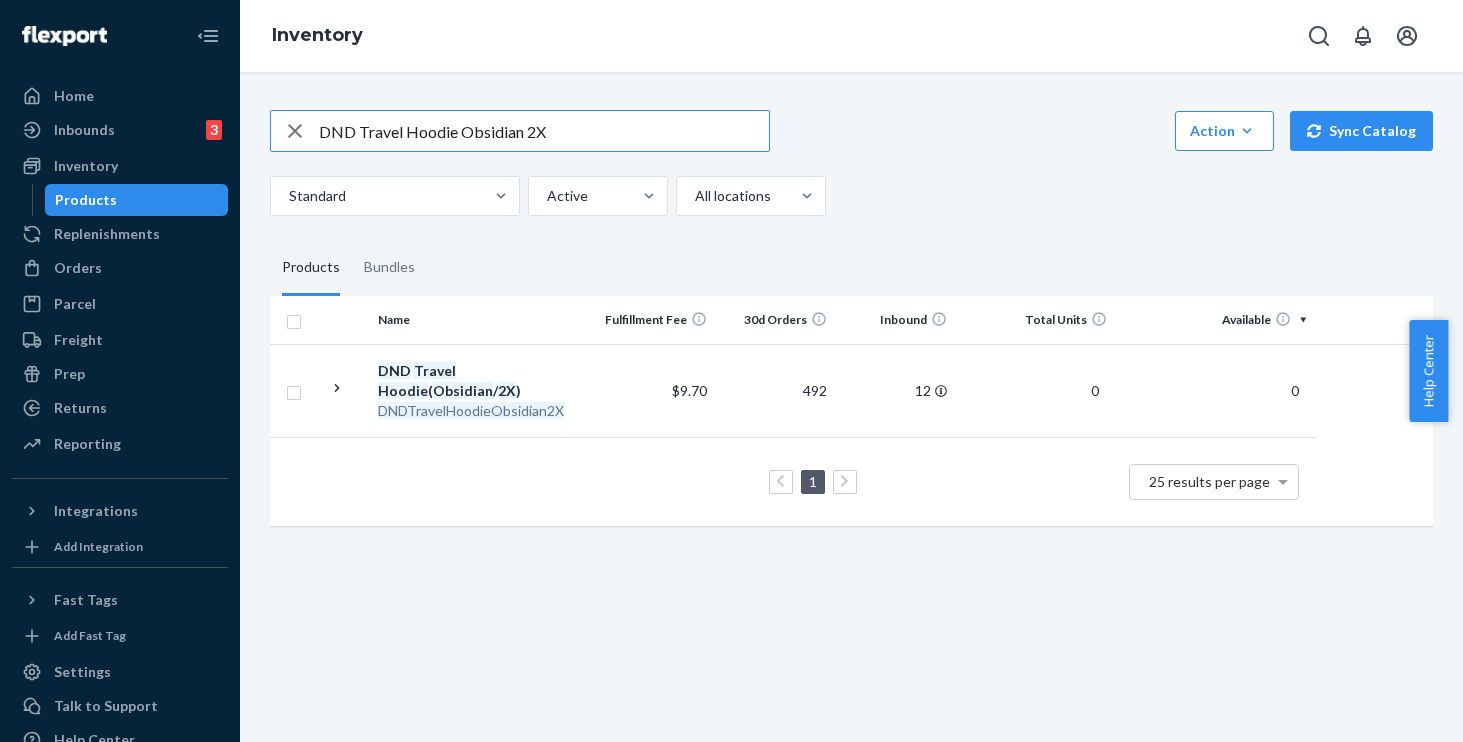 click on "Home Inbounds 3 Shipping Plans Problems 3 Inventory Products Replenishments Orders Ecommerce Orders Wholesale Orders Parcel Parcel orders Integrations Freight Prep Returns All Returns Settings Packages Reporting Reports Analytics Integrations Add Integration Fast Tags Add Fast Tag Settings Talk to Support Help Center Give Feedback Inventory DND Travel Hoodie Obsidian 2X Action Create product Create bundle Bulk create products Bulk update products Bulk update bundles Bulk update product alias attribute Sync Catalog Standard Active All locations Products Bundles Name Fulfillment Fee 30d Orders Inbound Total Units Available Total Unavailable DND Travel Hoodie (Obsidian / 2X) DNDTravelHoodieObsidian2X $9.70 492 12 0 0 0 1 25 results per page" at bounding box center (731, 371) 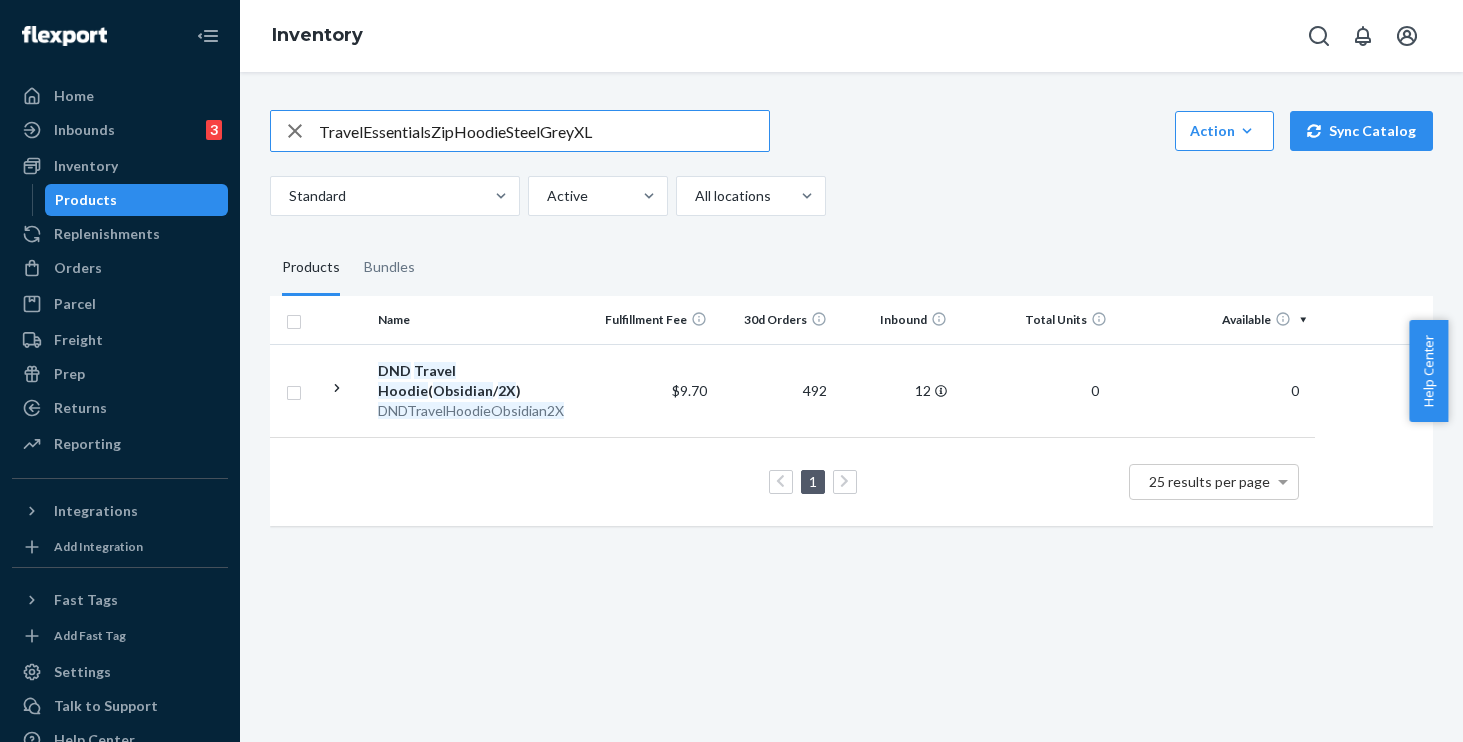 click on "TravelEssentialsZipHoodieSteelGreyXL" at bounding box center (544, 131) 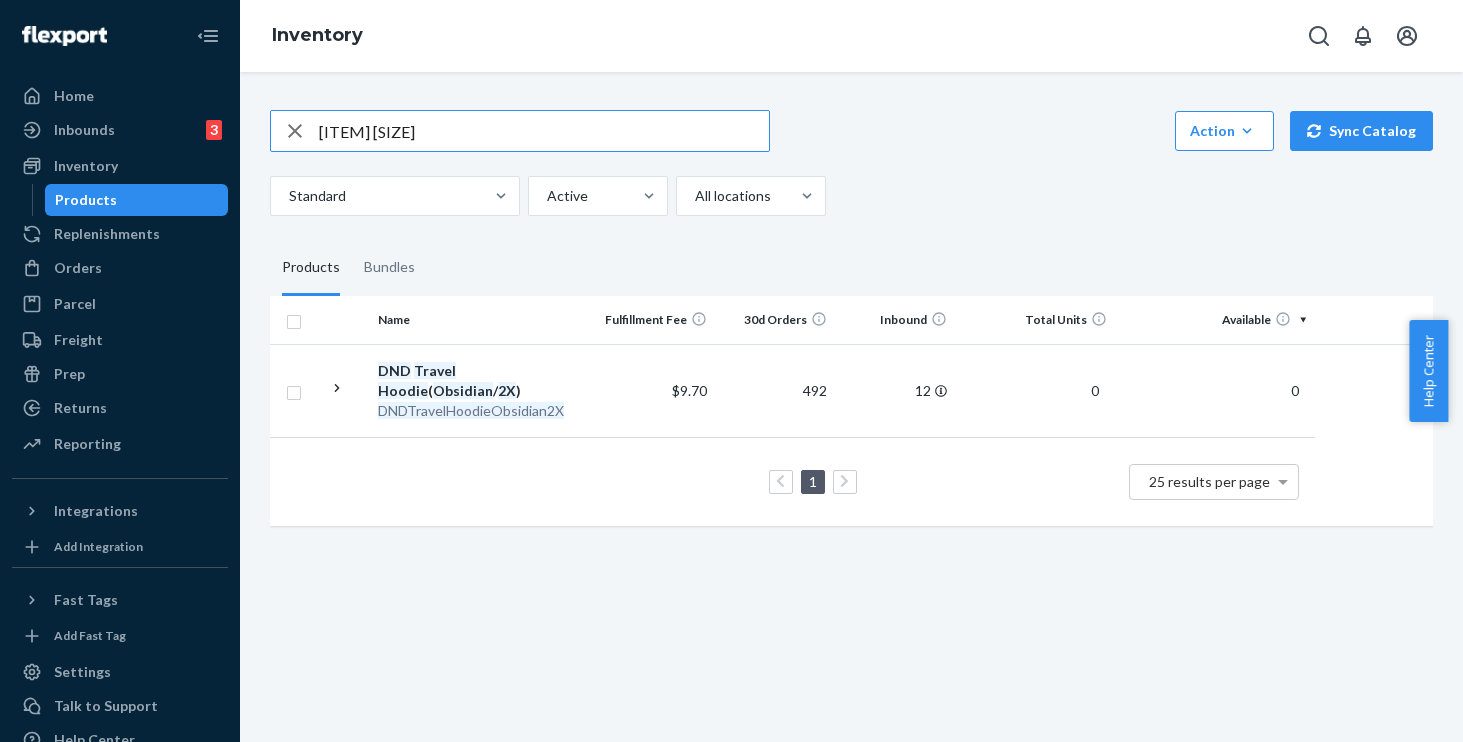 click on "[ITEM] [SIZE]" at bounding box center [544, 131] 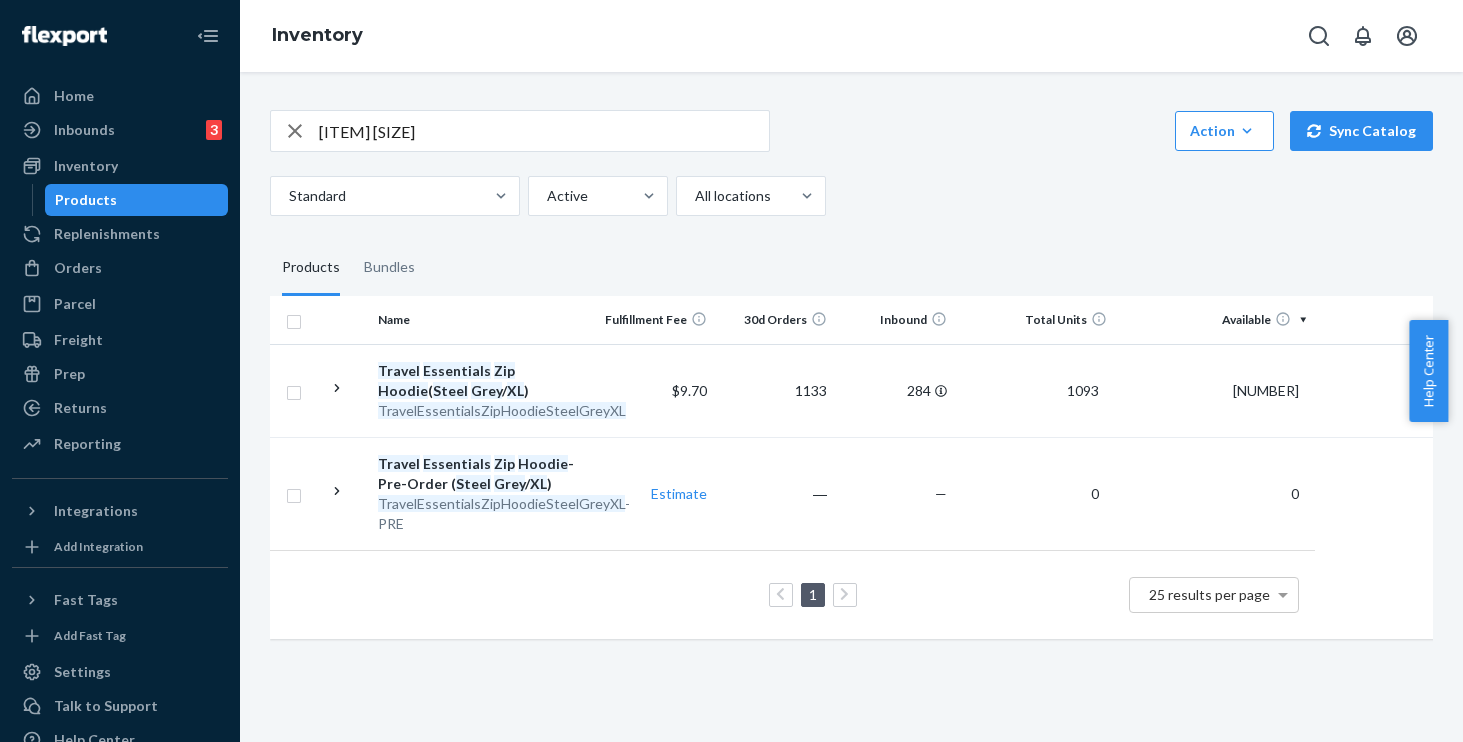 click on "[ITEM] [SIZE]" at bounding box center [544, 131] 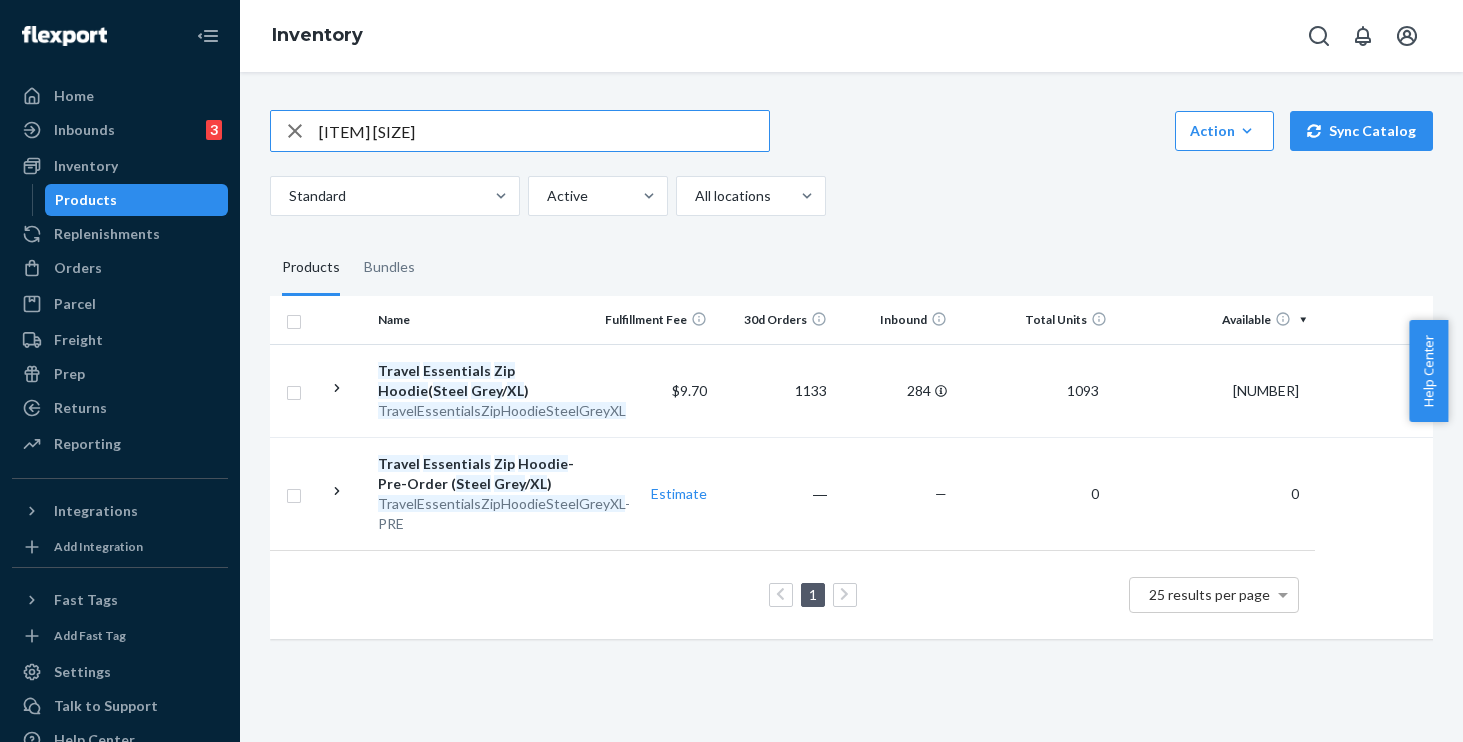 click on "Home Inbounds 3 Shipping Plans Problems 3 Inventory Products Replenishments Orders Ecommerce Orders Wholesale Orders Parcel Parcel orders Integrations Freight Prep Returns All Returns Settings Packages Reporting Reports Analytics Integrations Add Integration Fast Tags Add Fast Tag Settings Talk to Support Help Center Give Feedback Inventory Travel Essentials Zip Hoodie Steel Grey XL Action Create product Create bundle Bulk create products Bulk update products Bulk update bundles Bulk update product alias attribute Sync Catalog Standard Active All locations Products Bundles Name Fulfillment Fee 30d Orders Inbound Total Units Available Total Unavailable Travel Essentials Zip Hoodie (Steel Grey / XL) TravelEssentialsZipHoodieSteelGreyXL $9.70 1133 284 1093 1066 23 Travel Essentials Zip Hoodie - Pre-Order (Steel Grey / XL) TravelEssentialsZipHoodieSteelGreyXL -PRE Estimate — — 0 0 0 1 25 results per page" at bounding box center (731, 371) 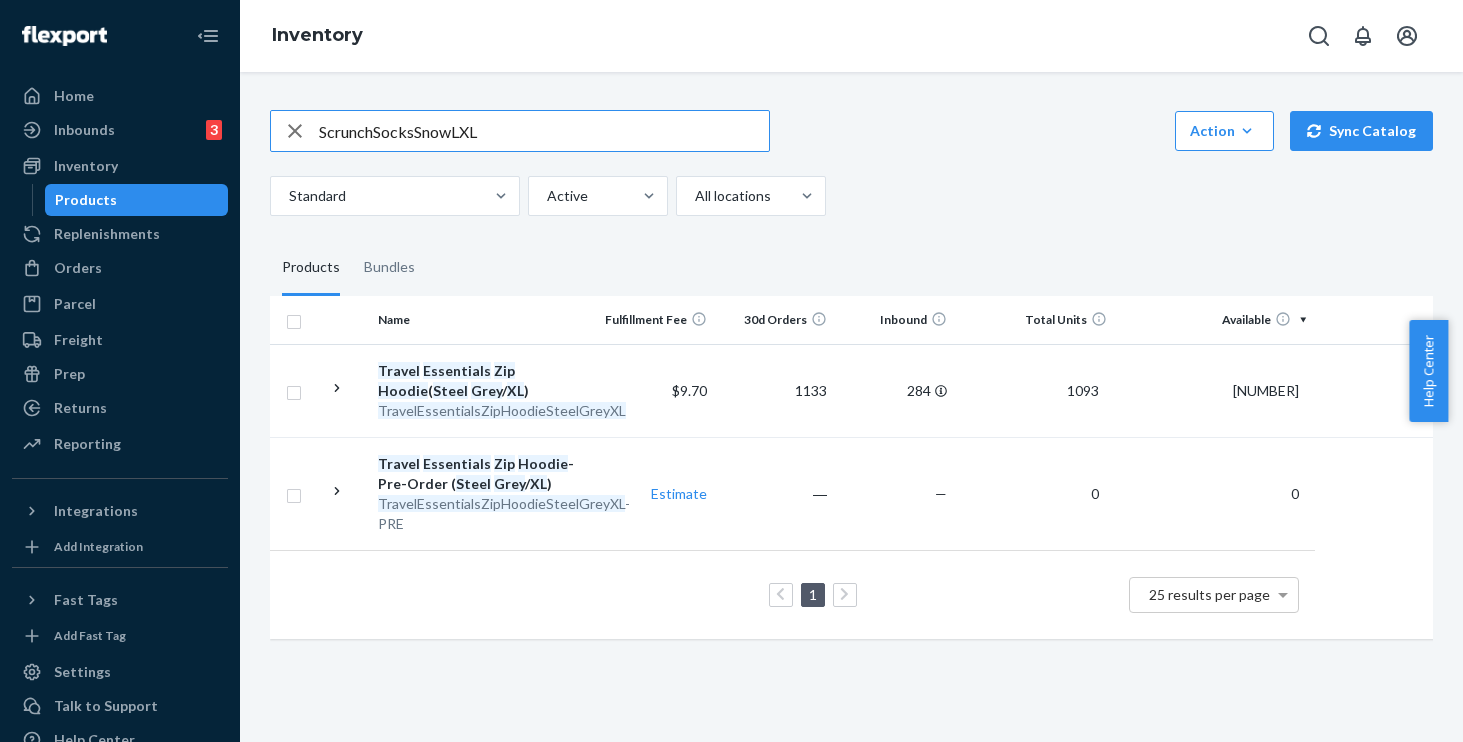 click on "ScrunchSocksSnowLXL" at bounding box center (544, 131) 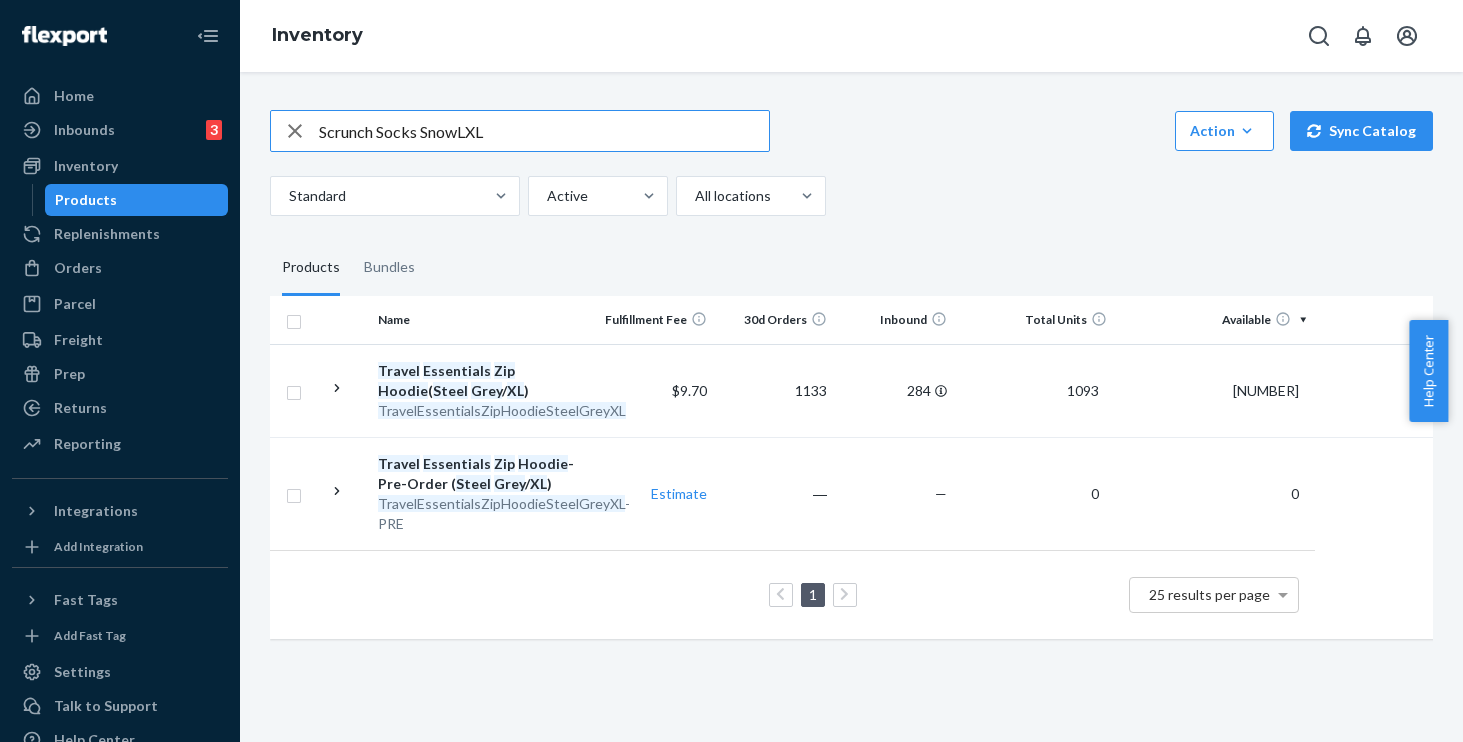 click on "Scrunch Socks SnowLXL" at bounding box center [544, 131] 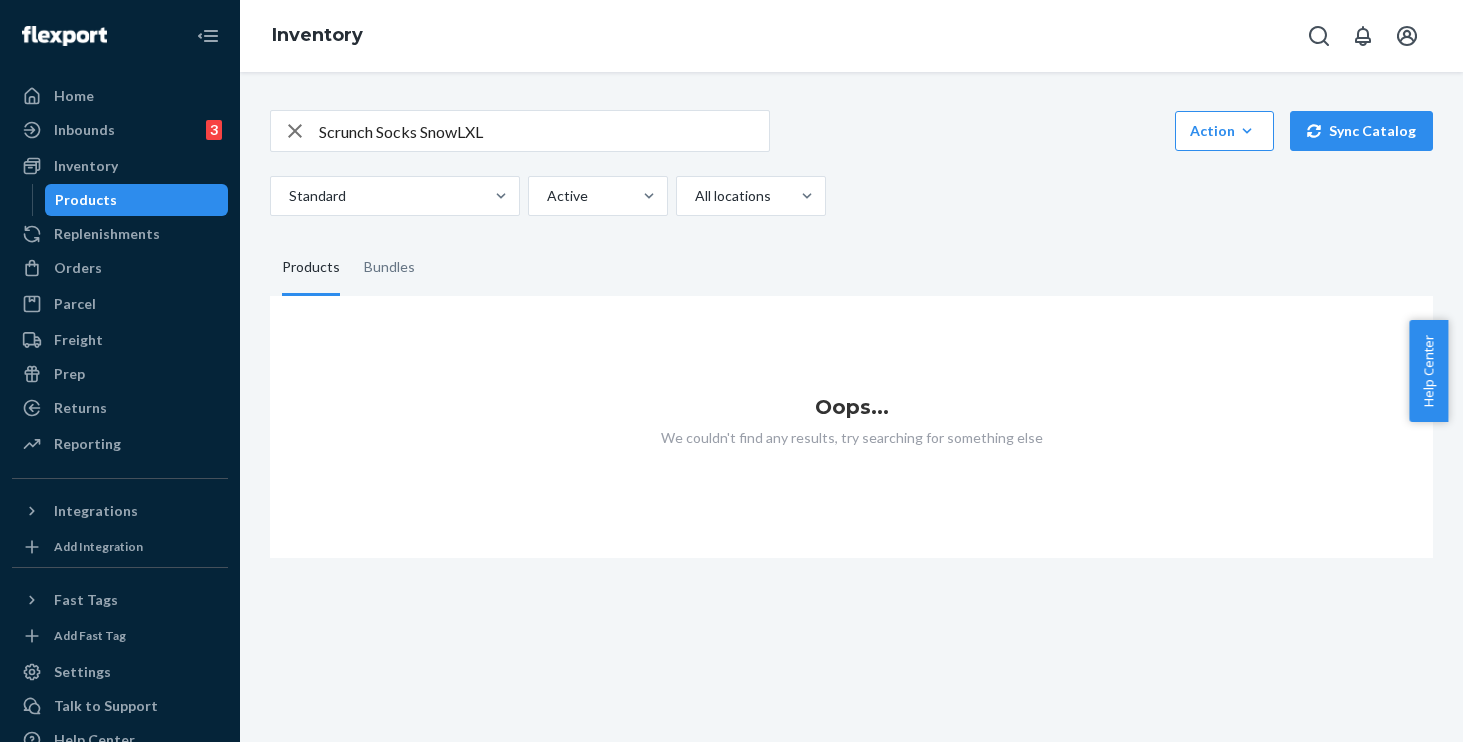 click on "Scrunch Socks SnowLXL" at bounding box center (544, 131) 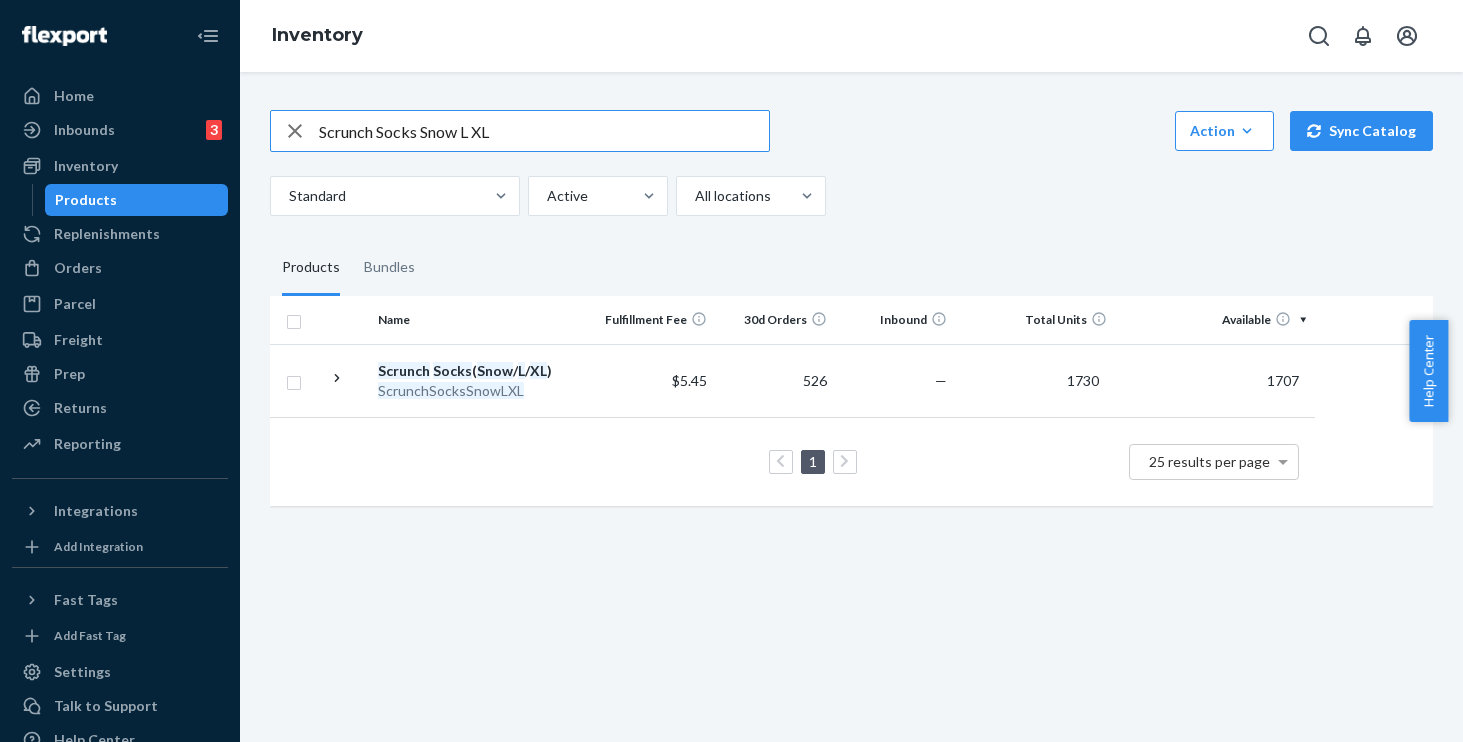 click on "Scrunch Socks Snow L XL" at bounding box center [544, 131] 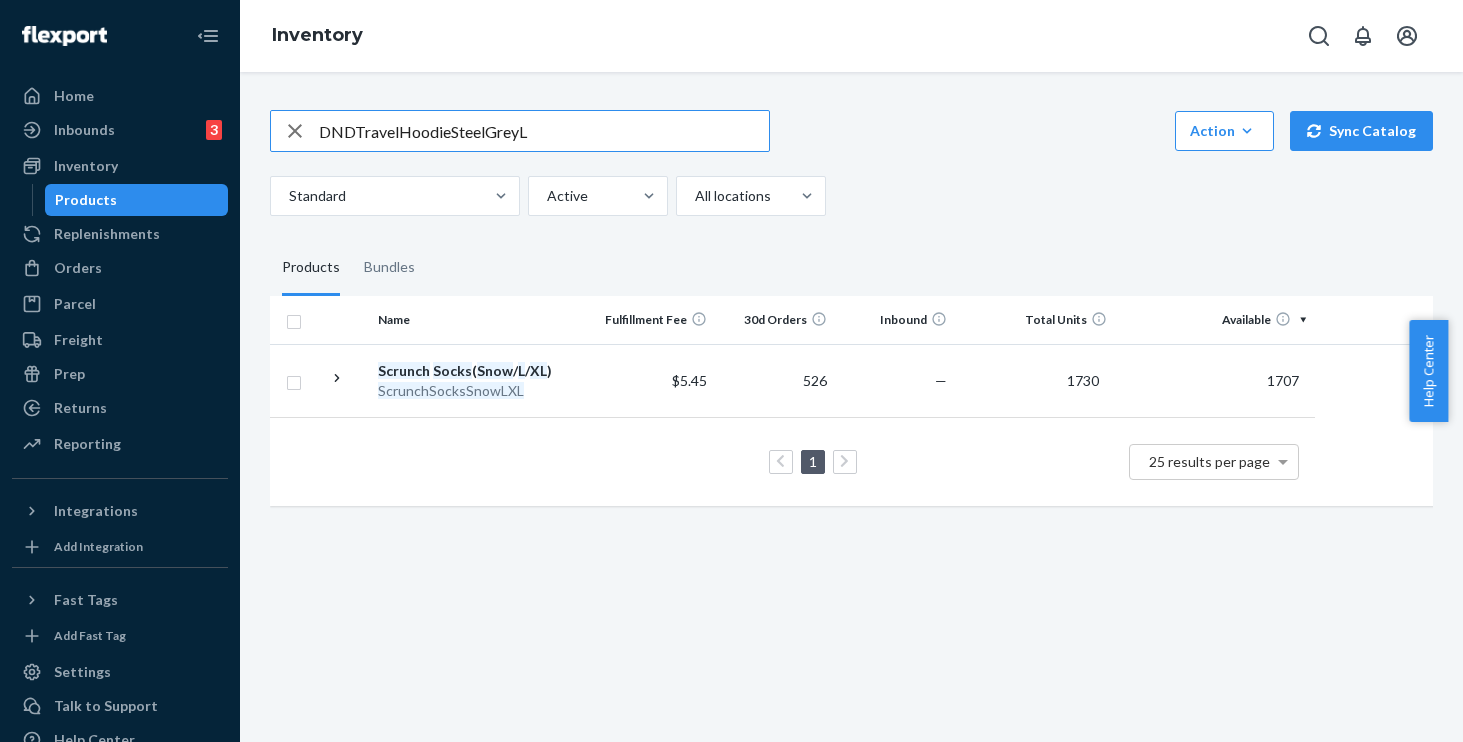 click on "DNDTravelHoodieSteelGreyL" at bounding box center [544, 131] 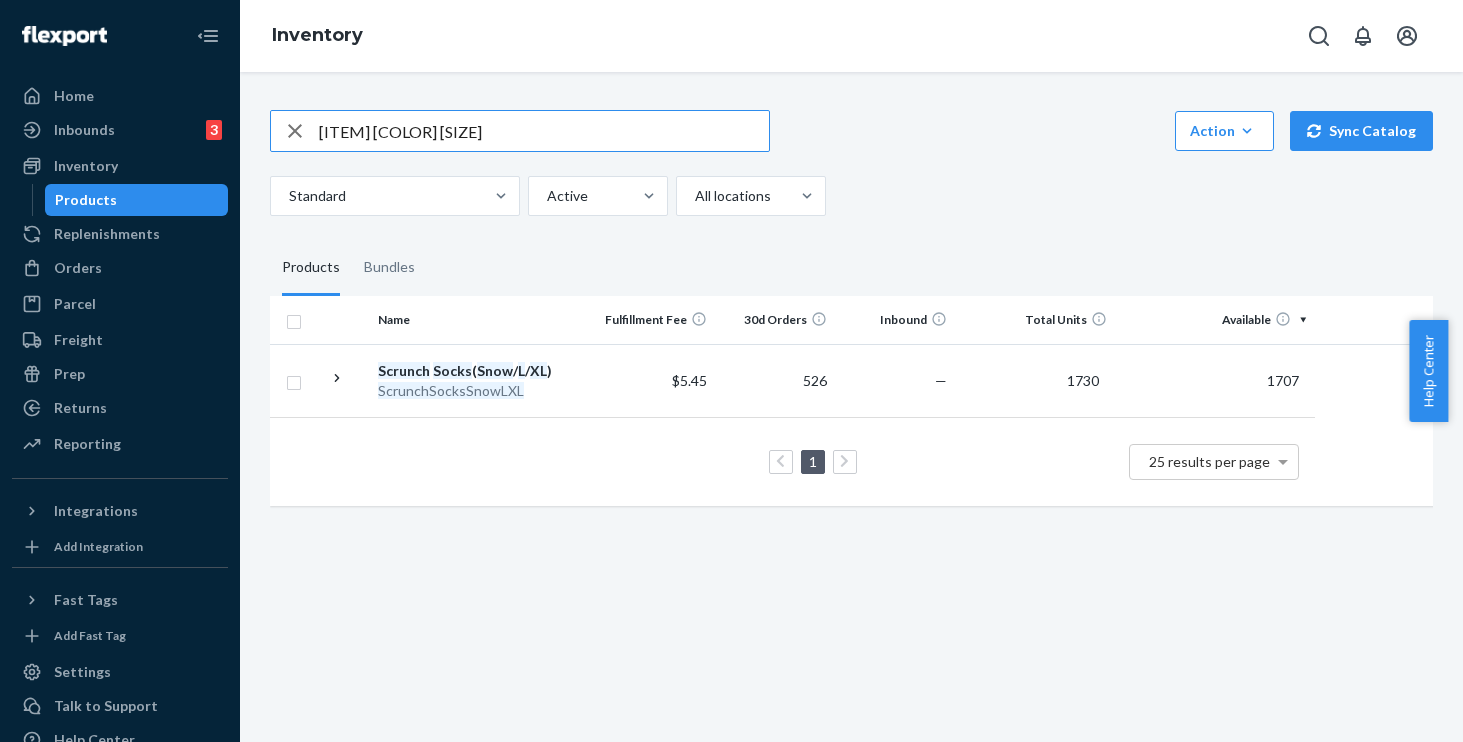 click on "[ITEM] [COLOR] [SIZE]" at bounding box center (544, 131) 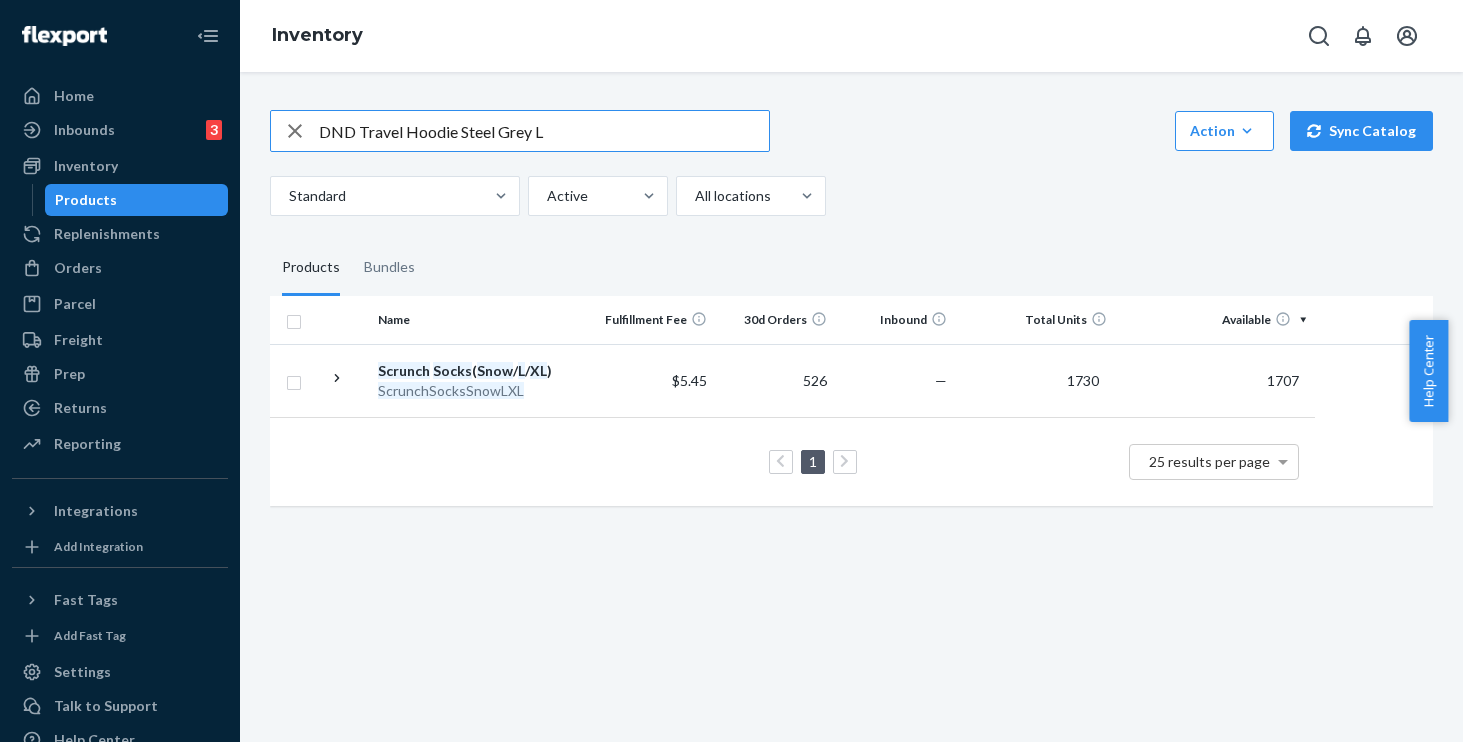 click on "DND Travel Hoodie Steel Grey L" at bounding box center [544, 131] 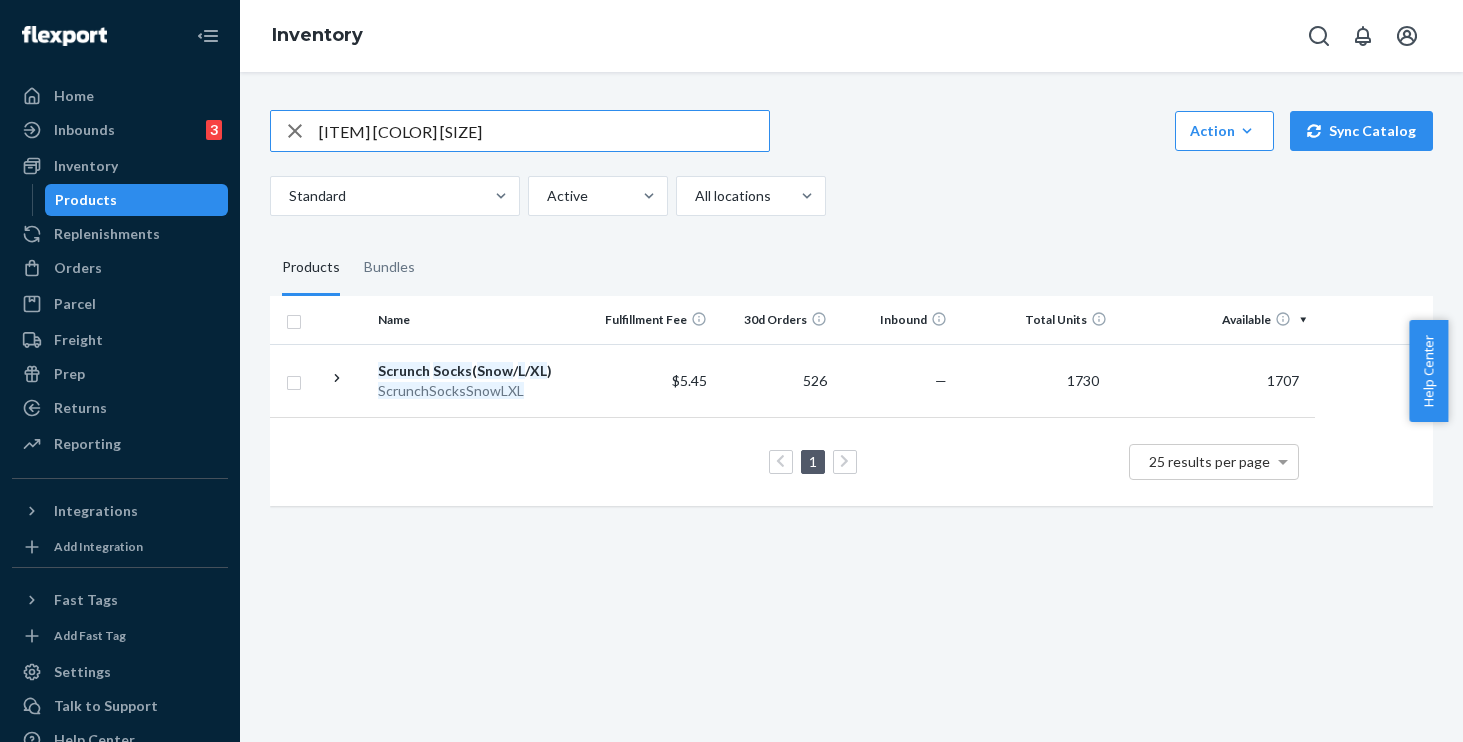 click on "[ITEM] [COLOR] [SIZE]" at bounding box center (544, 131) 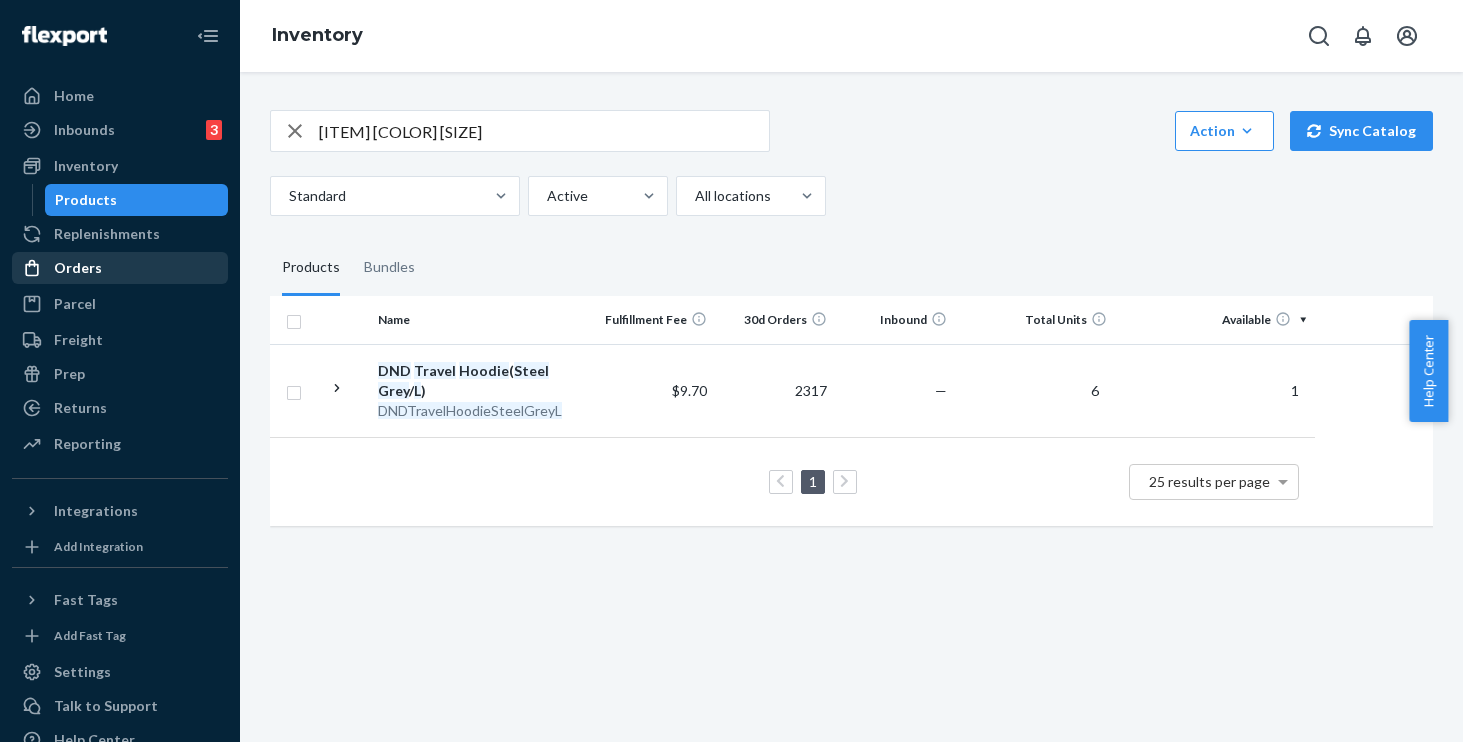 click on "Orders" at bounding box center (78, 268) 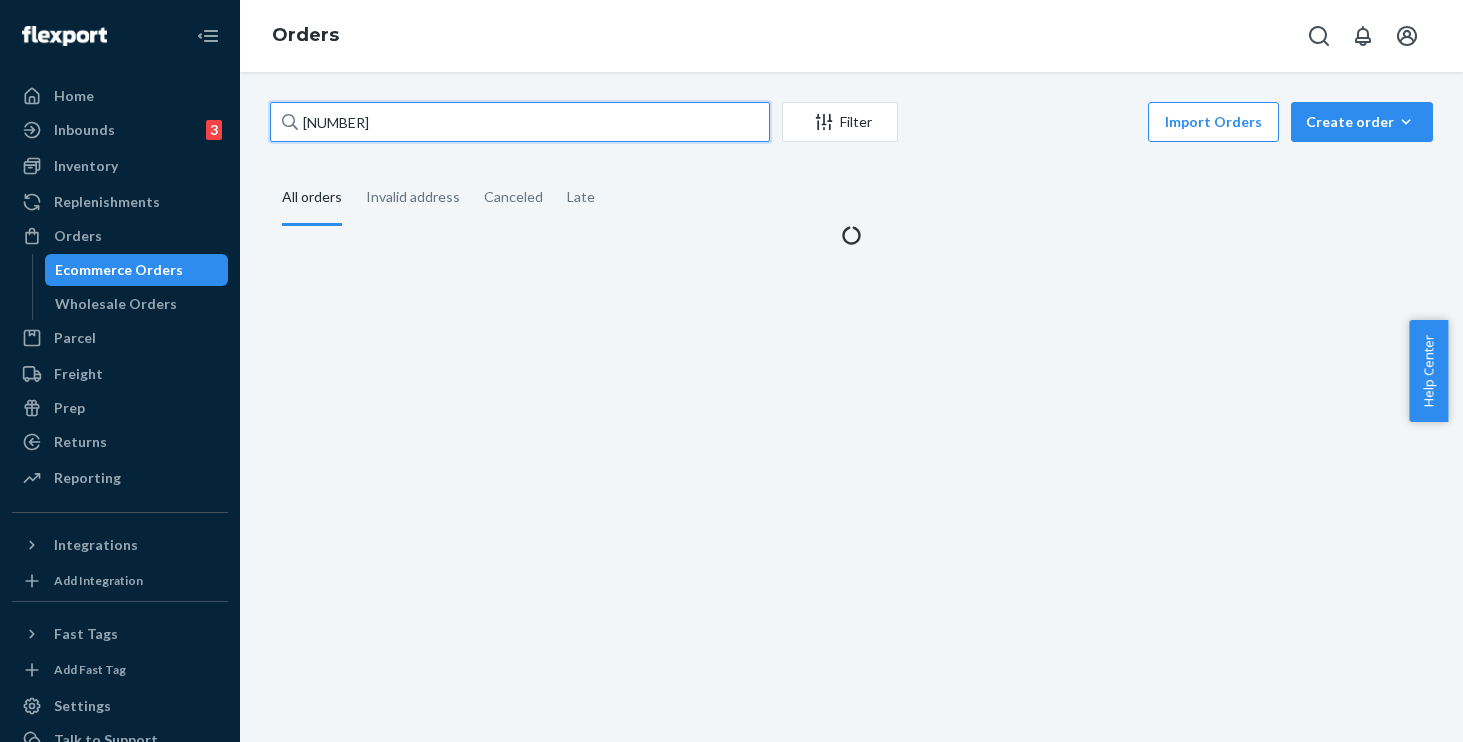 click on "[NUMBER]" at bounding box center (520, 122) 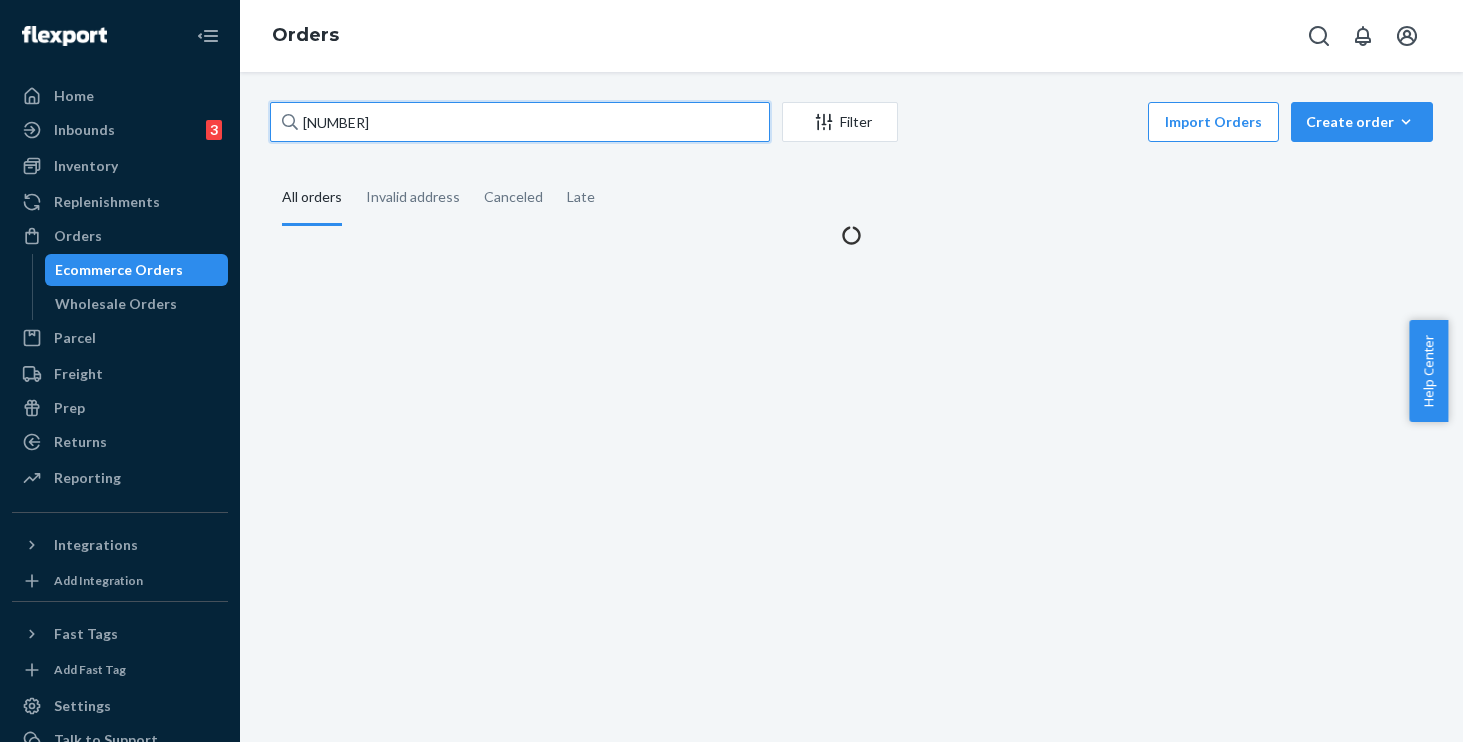 paste on "[NUMBER]" 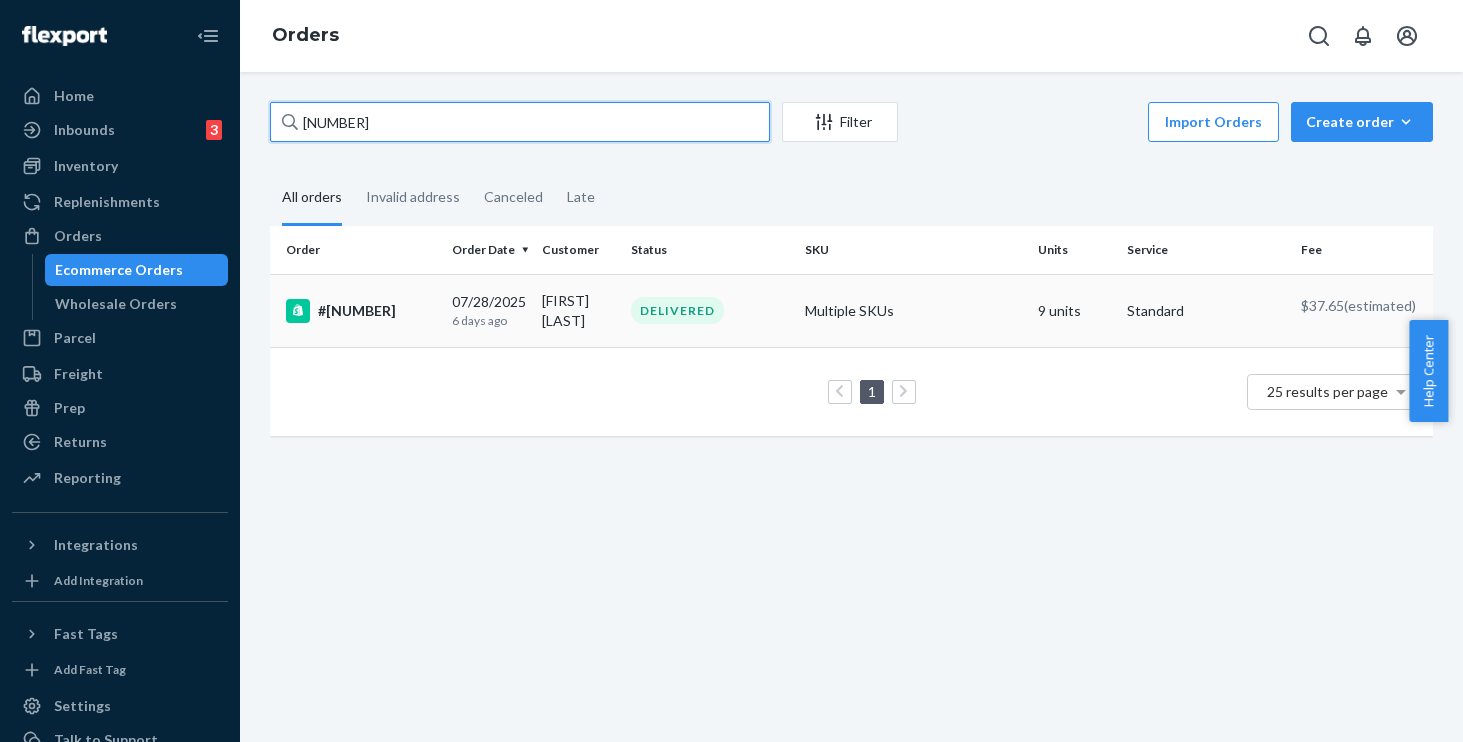type on "[NUMBER]" 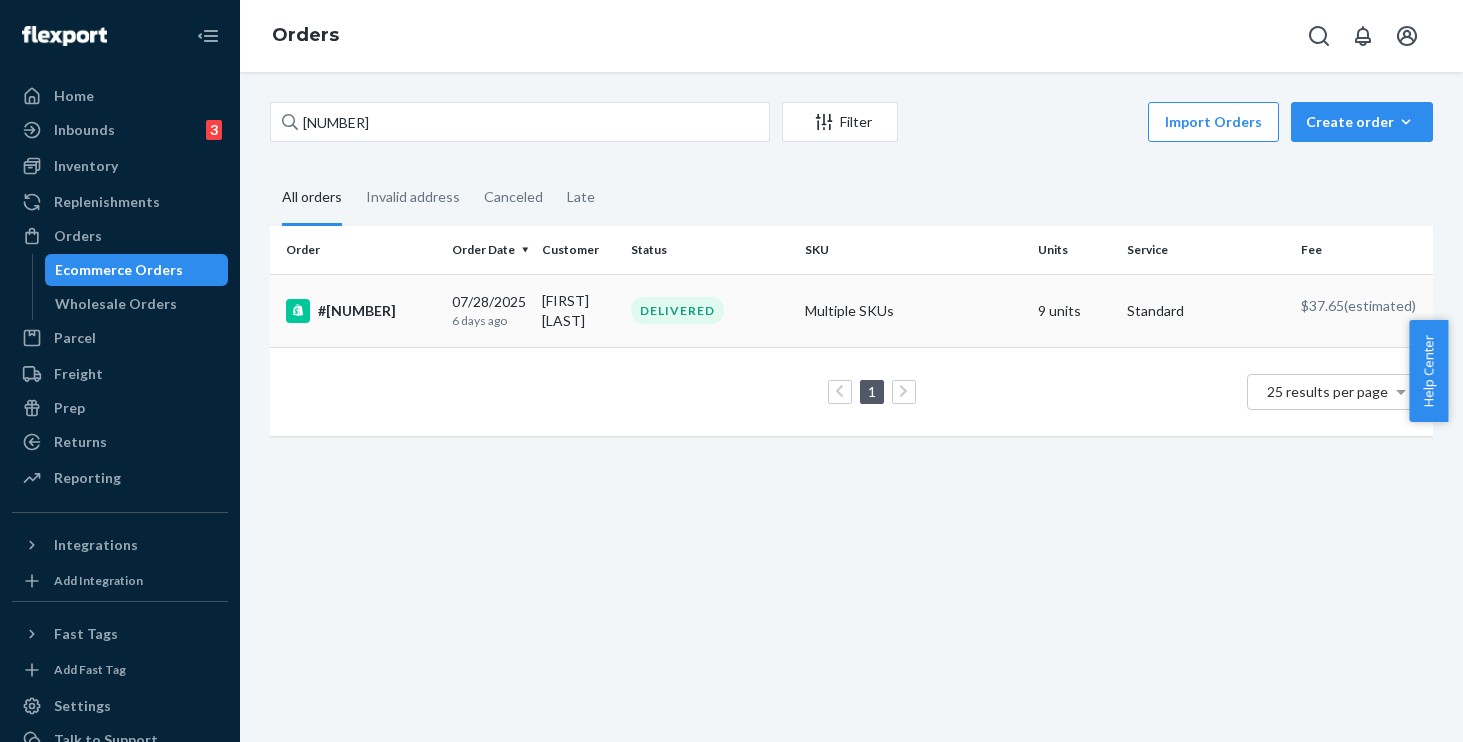 click on "[DATE] [TIME]" at bounding box center (488, 310) 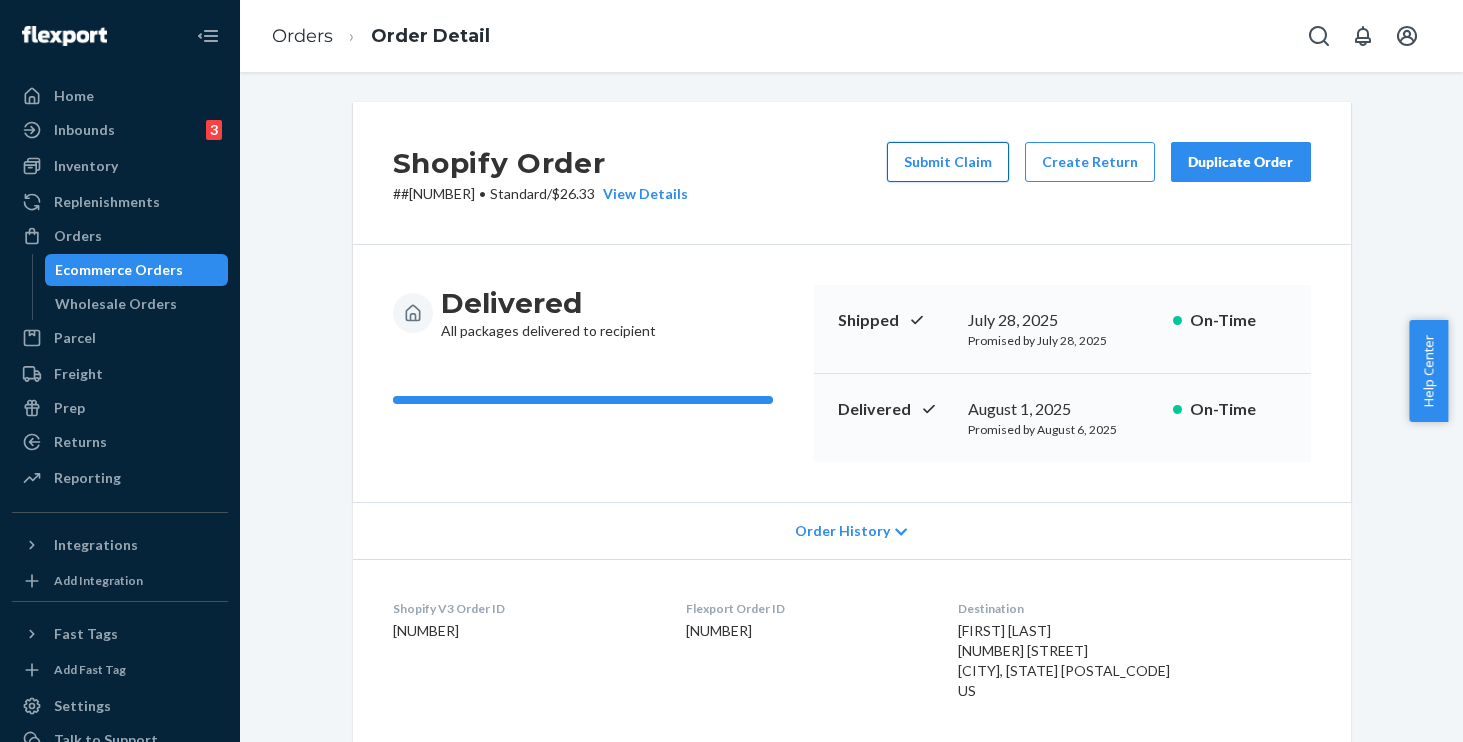 click on "Submit Claim" at bounding box center (948, 162) 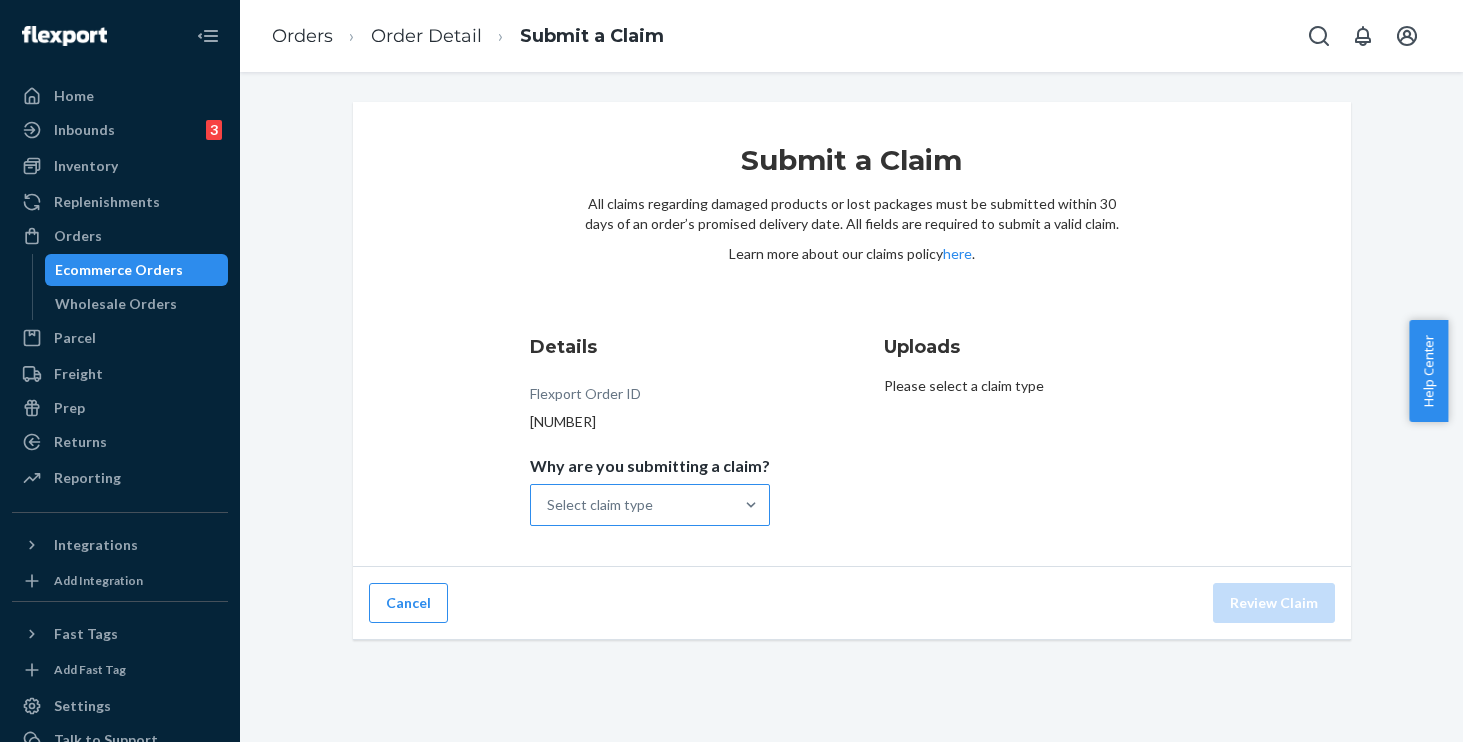 click on "Select claim type" at bounding box center (600, 505) 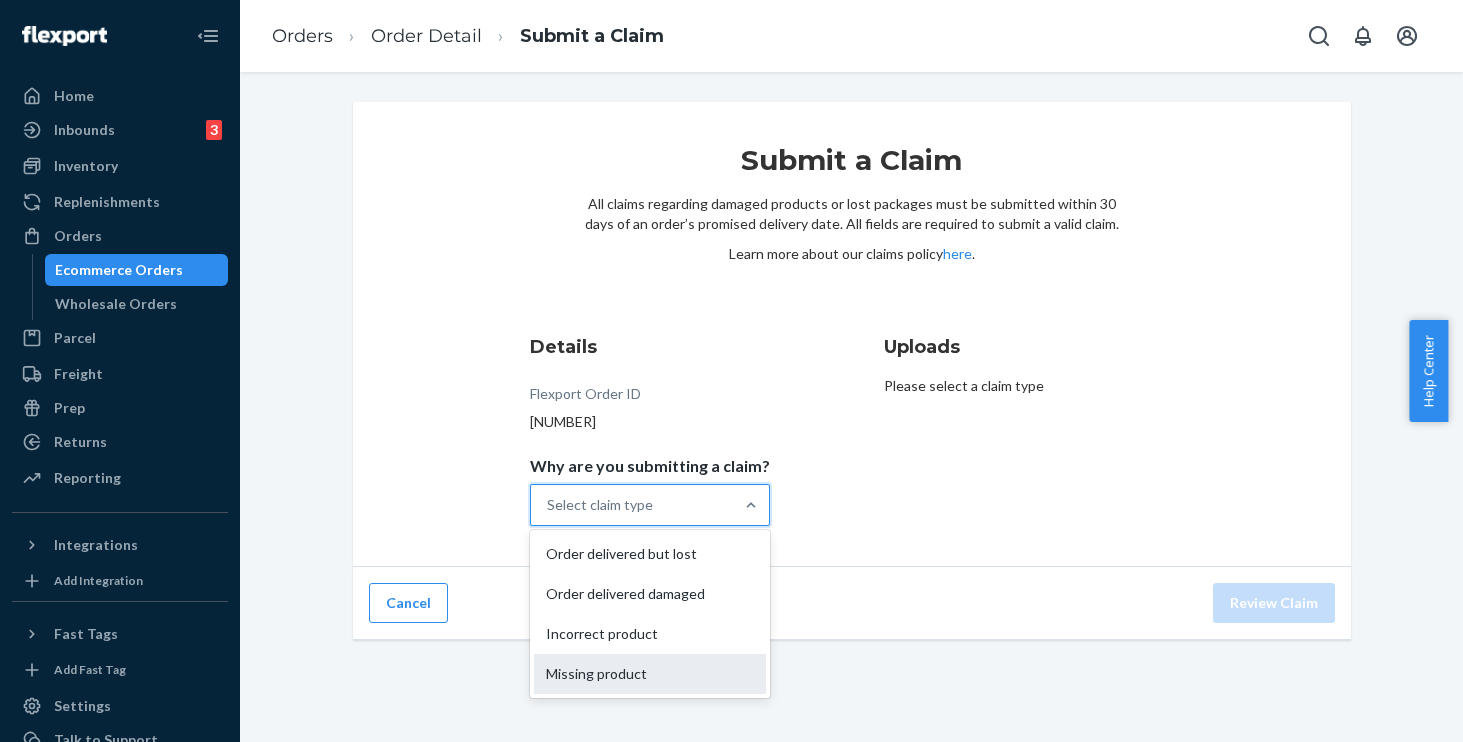 click on "Missing product" at bounding box center (650, 674) 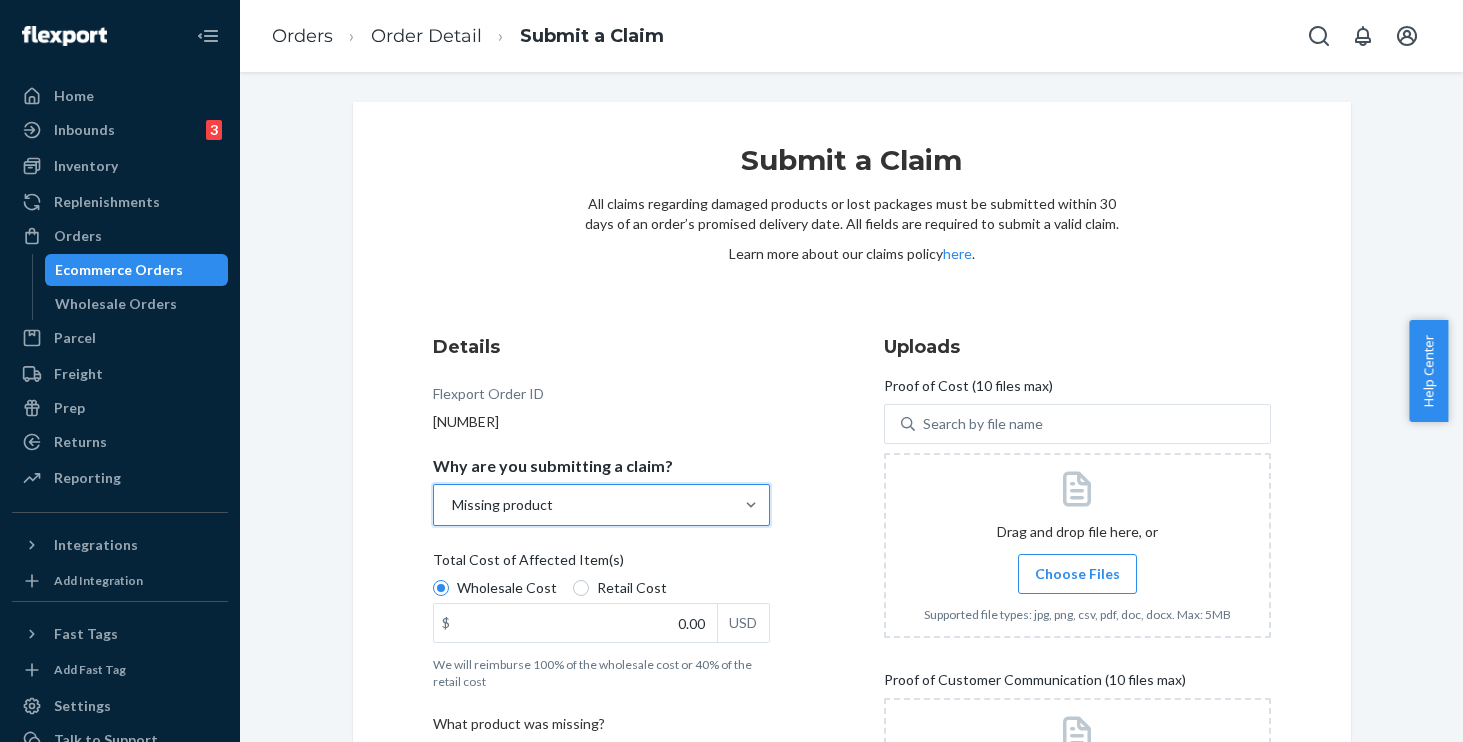 click on "Details Flexport Order ID [NUMBER] Why are you submitting a claim? option Missing product, selected. 0 results available. Select is focused ,type to refine list, press Down to open the menu, Missing product Total Cost of Affected Item(s) Wholesale Cost Retail Cost $ 0.00 USD We will reimburse 100% of the wholesale cost or 40% of the retail cost What product was missing? Affirmation Hoodie (Maroon / 3X) [ALPHANUMERIC] 0 Signature Fit Hoodie (Pine / XL) [ALPHANUMERIC] 0 Affirmation Sweatpants (Maroon / 2X) [DSKU] 0 Minimalist Sweatpants (Navy / 2X) [DSKU] 0 Minimalist Sweatpants (Maroon / 2X) [DSKU] 0 Signature Fit Sweatpants (Pine / XL) [DSKU] 0 Cloud Tee (Dove / 2X) [DSKU] 0 Minimalist Hoodie (Navy / 3X) [DSKU] 0 Cloud Pants (Dove / 2X) [DSKU] 0 Select the products that are missing" at bounding box center [626, 790] 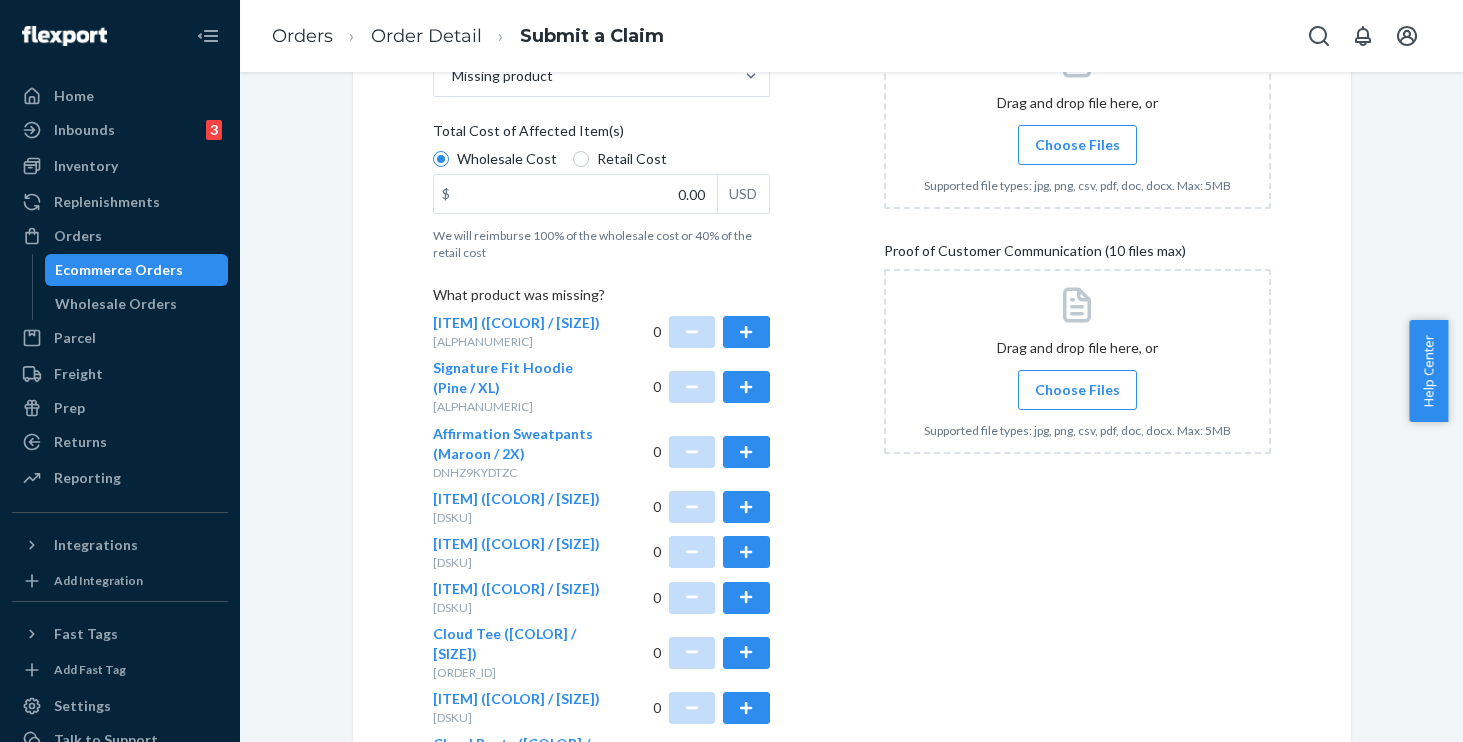scroll, scrollTop: 605, scrollLeft: 0, axis: vertical 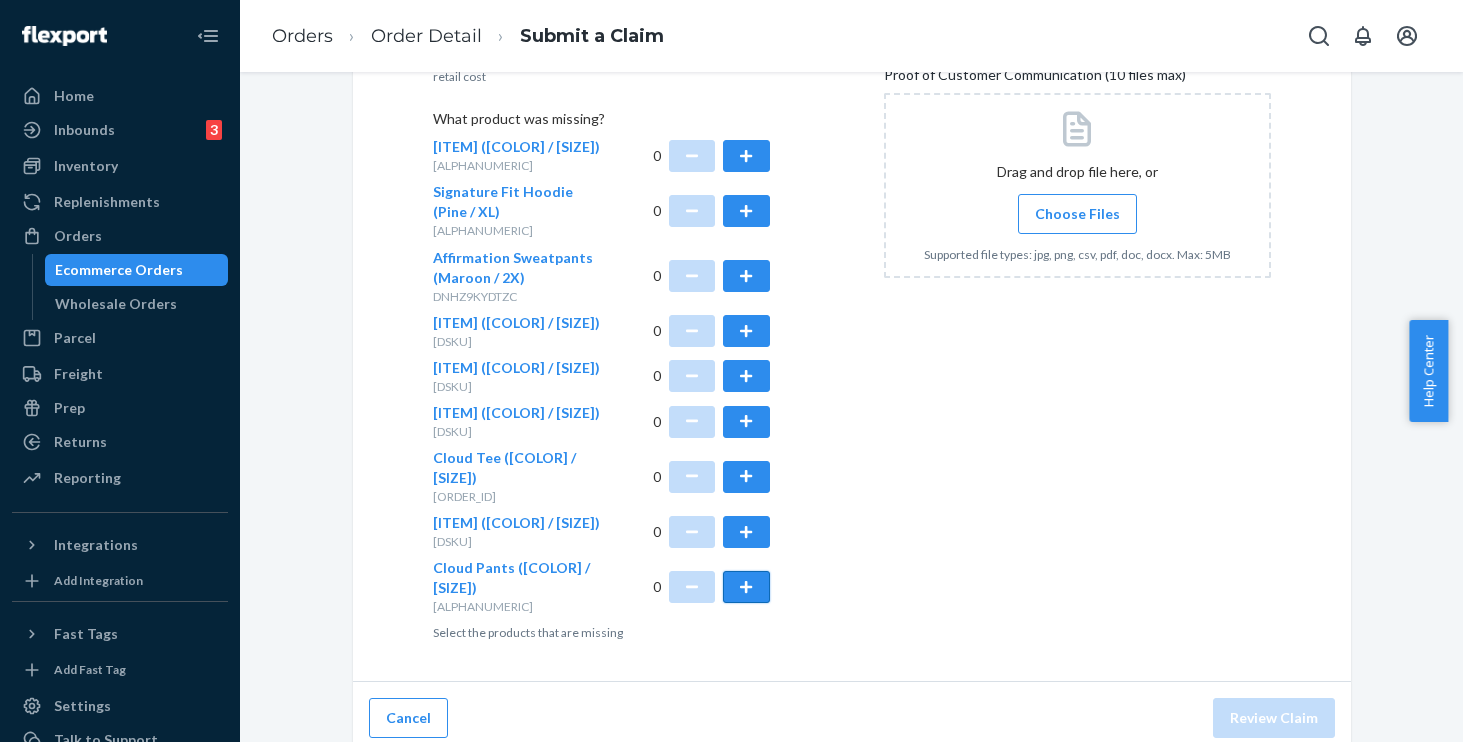 click at bounding box center [746, 587] 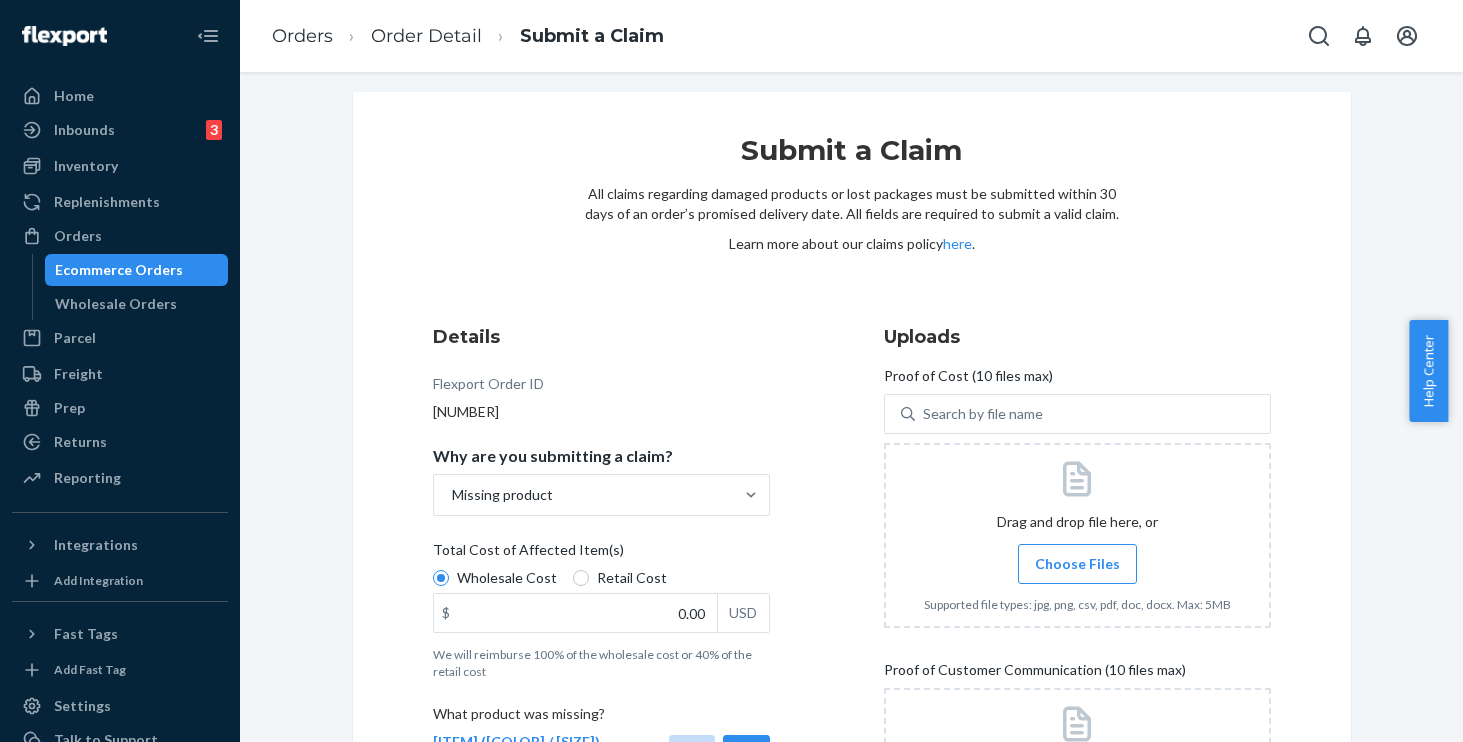 scroll, scrollTop: 9, scrollLeft: 0, axis: vertical 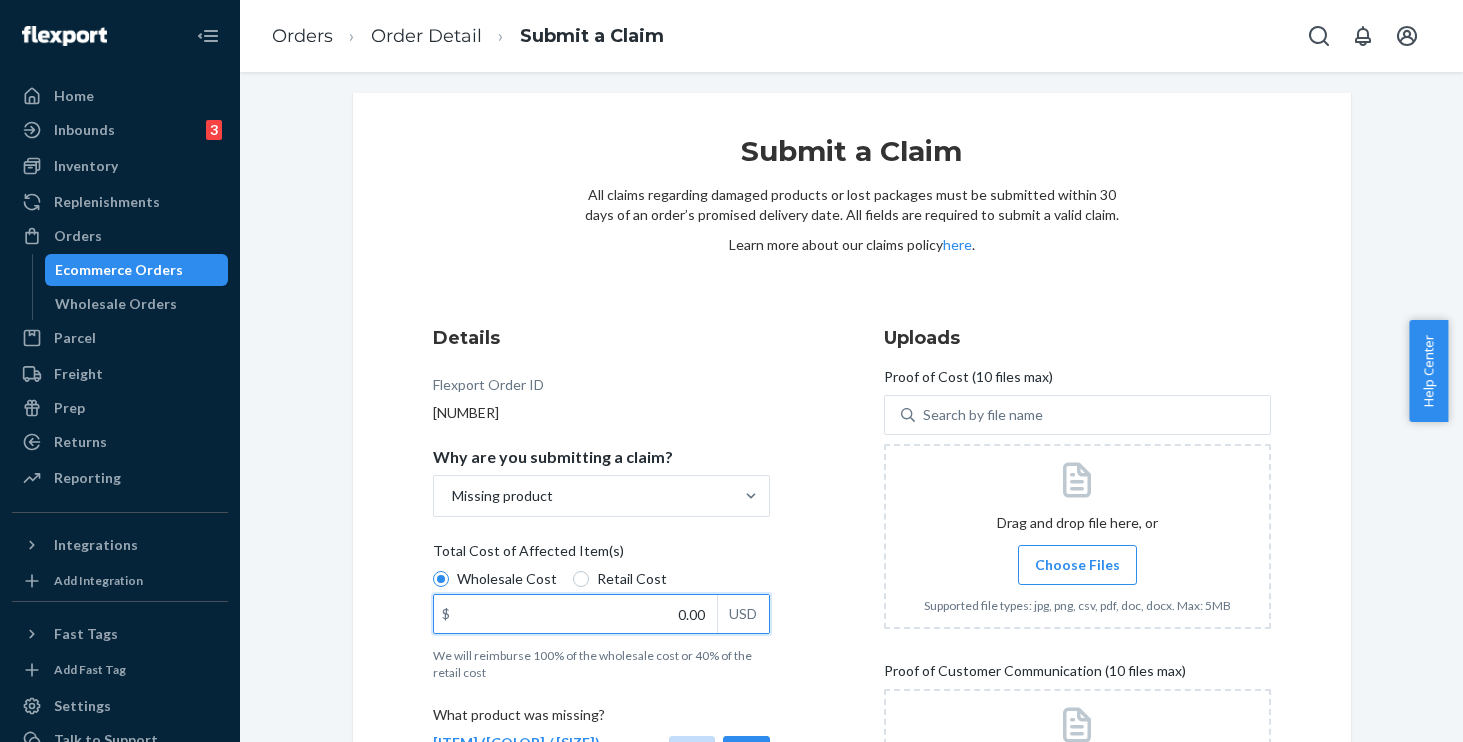 click on "0.00" at bounding box center [575, 614] 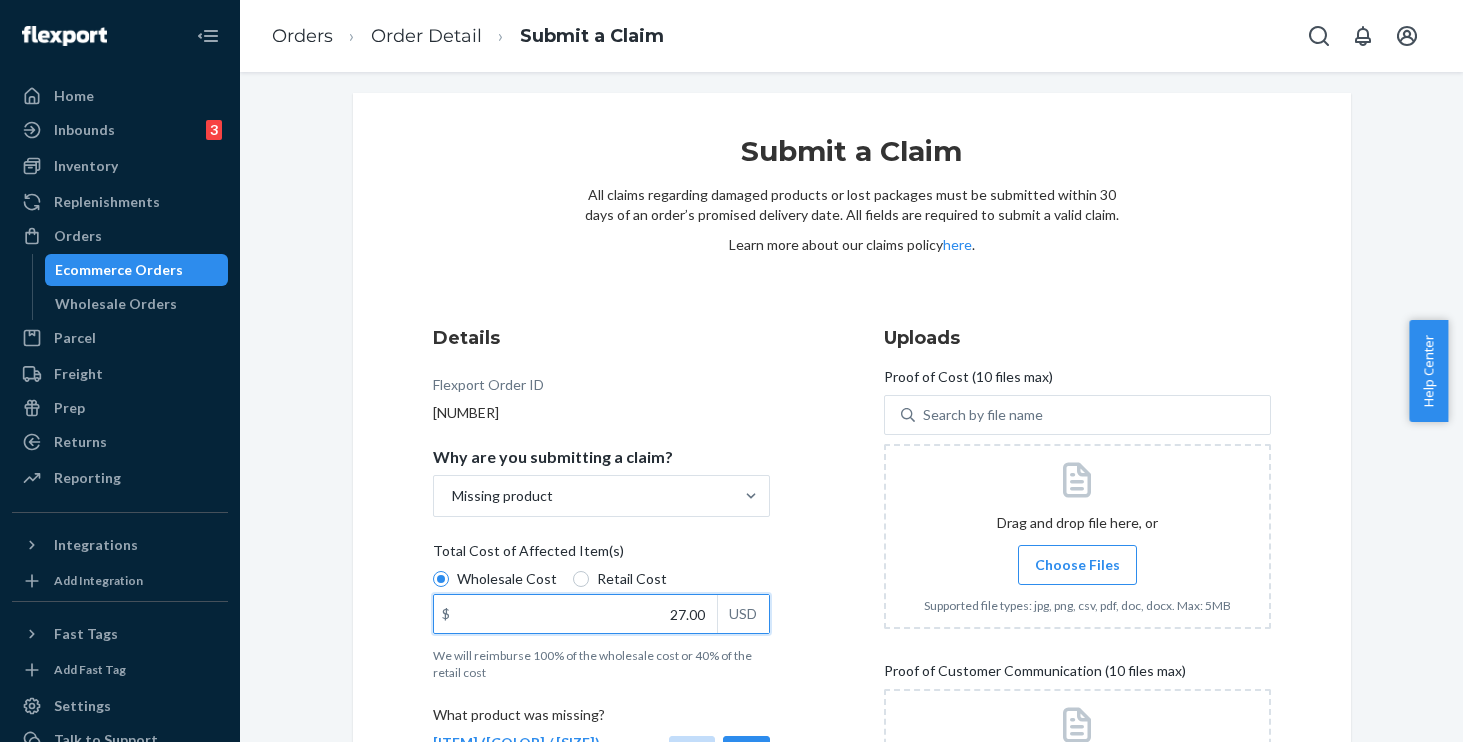 type on "27.00" 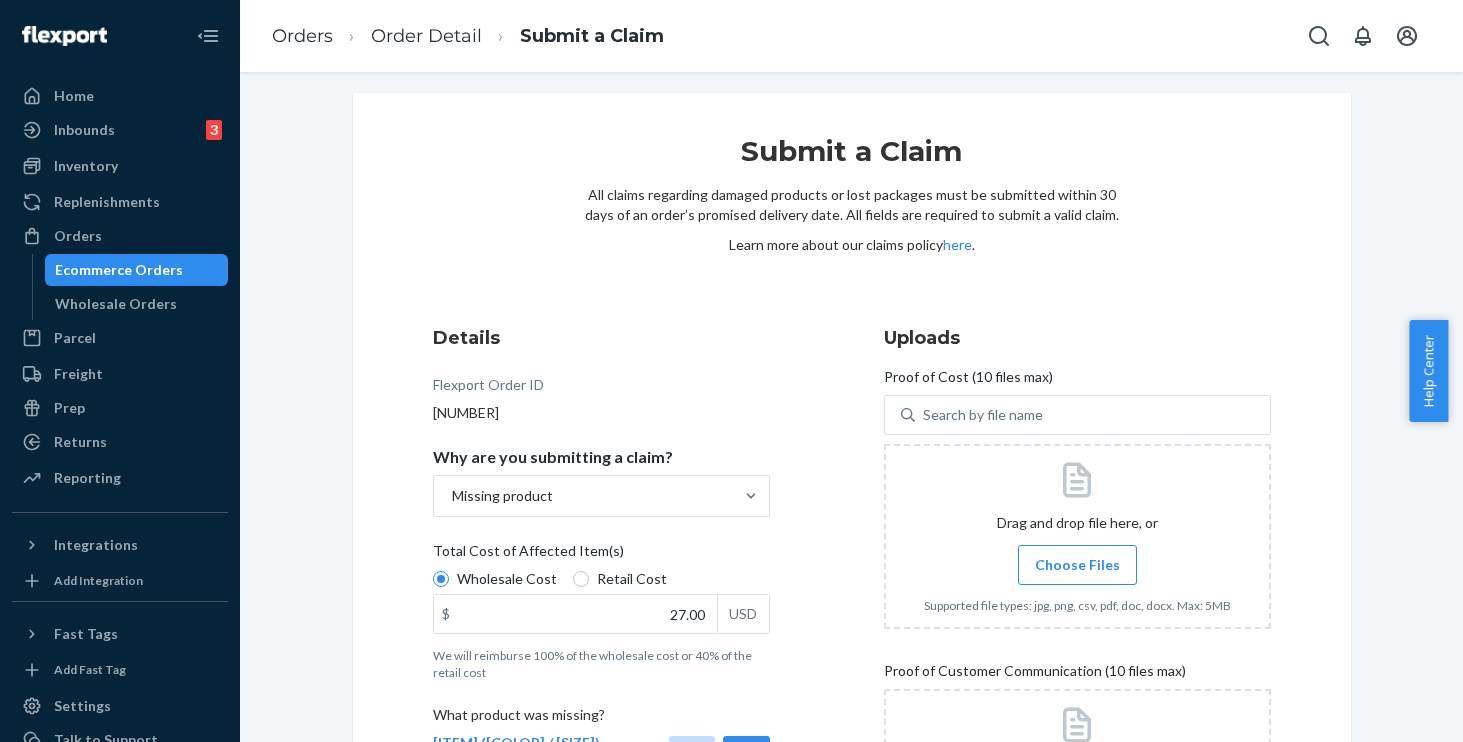 click on "Submit a Claim All claims regarding damaged products or lost packages must be submitted within 30 days of an order’s promised delivery date. All fields are required to submit a valid claim. Learn more about our claims policy  here ." at bounding box center (852, 229) 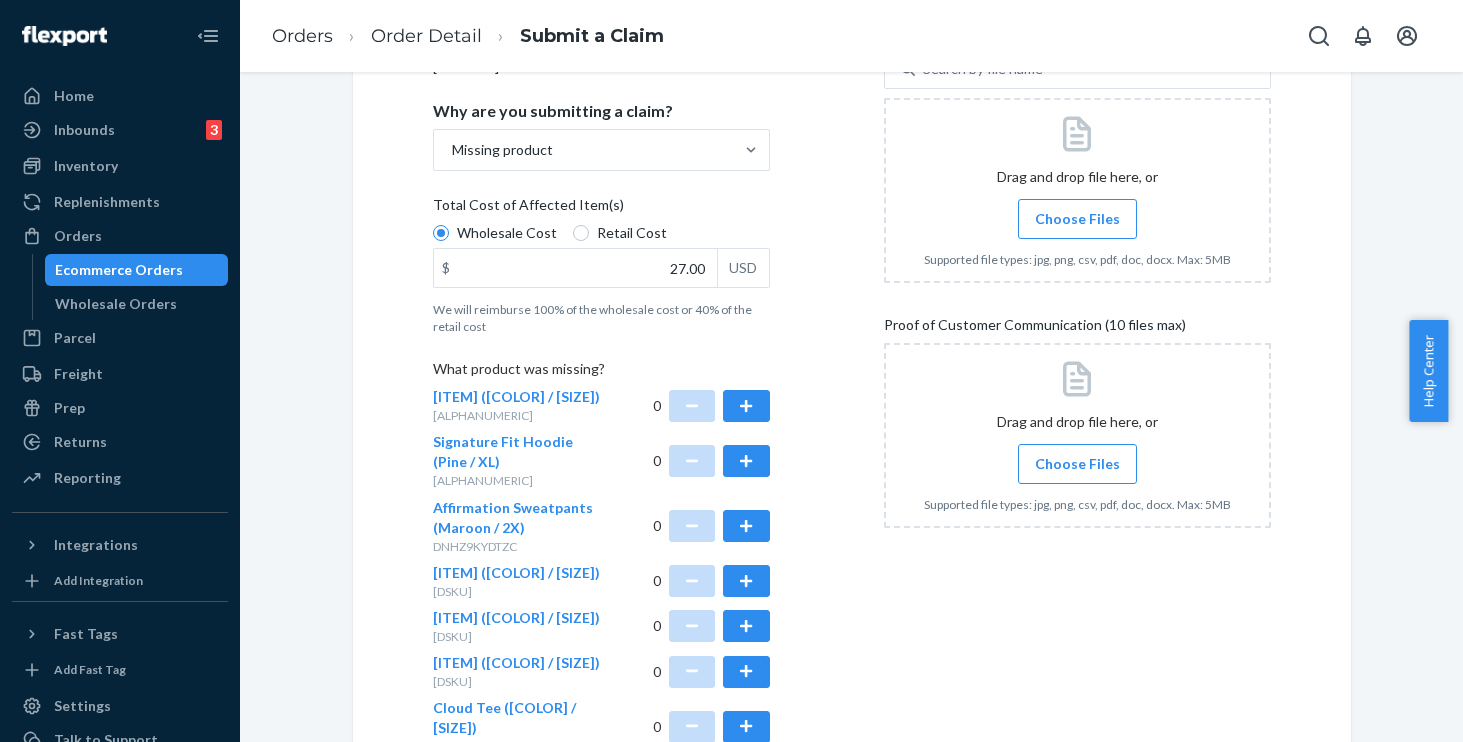 scroll, scrollTop: 318, scrollLeft: 0, axis: vertical 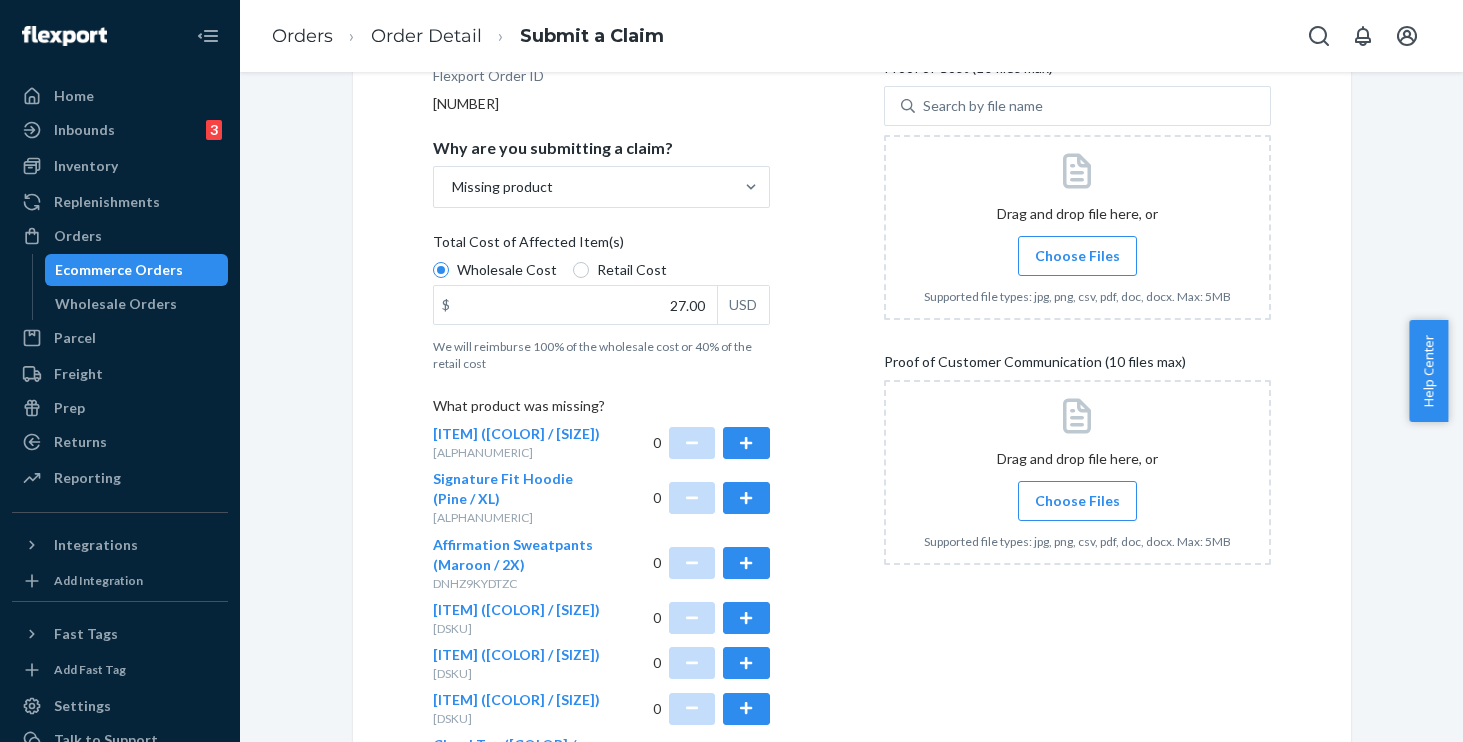 click on "Choose Files" at bounding box center [1077, 256] 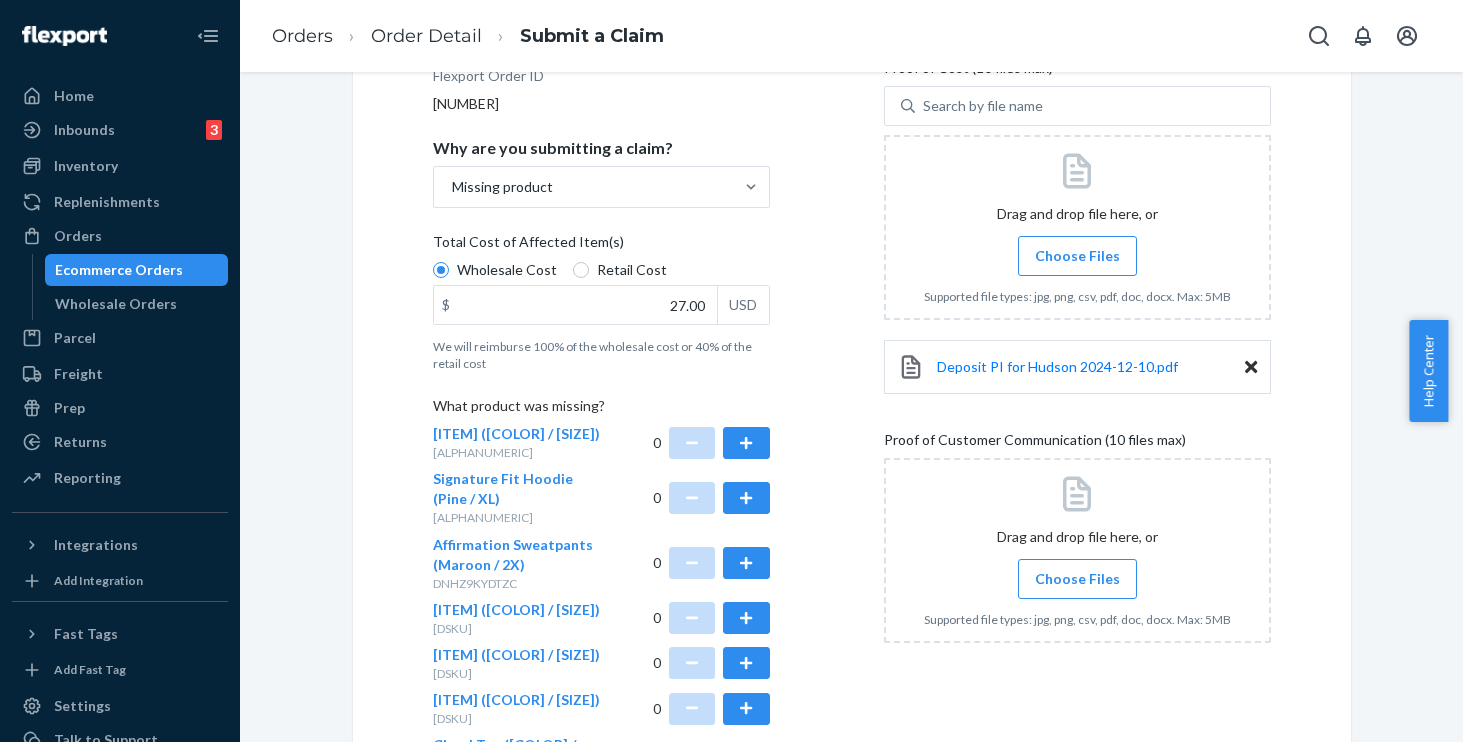 click on "Choose Files" at bounding box center [1077, 579] 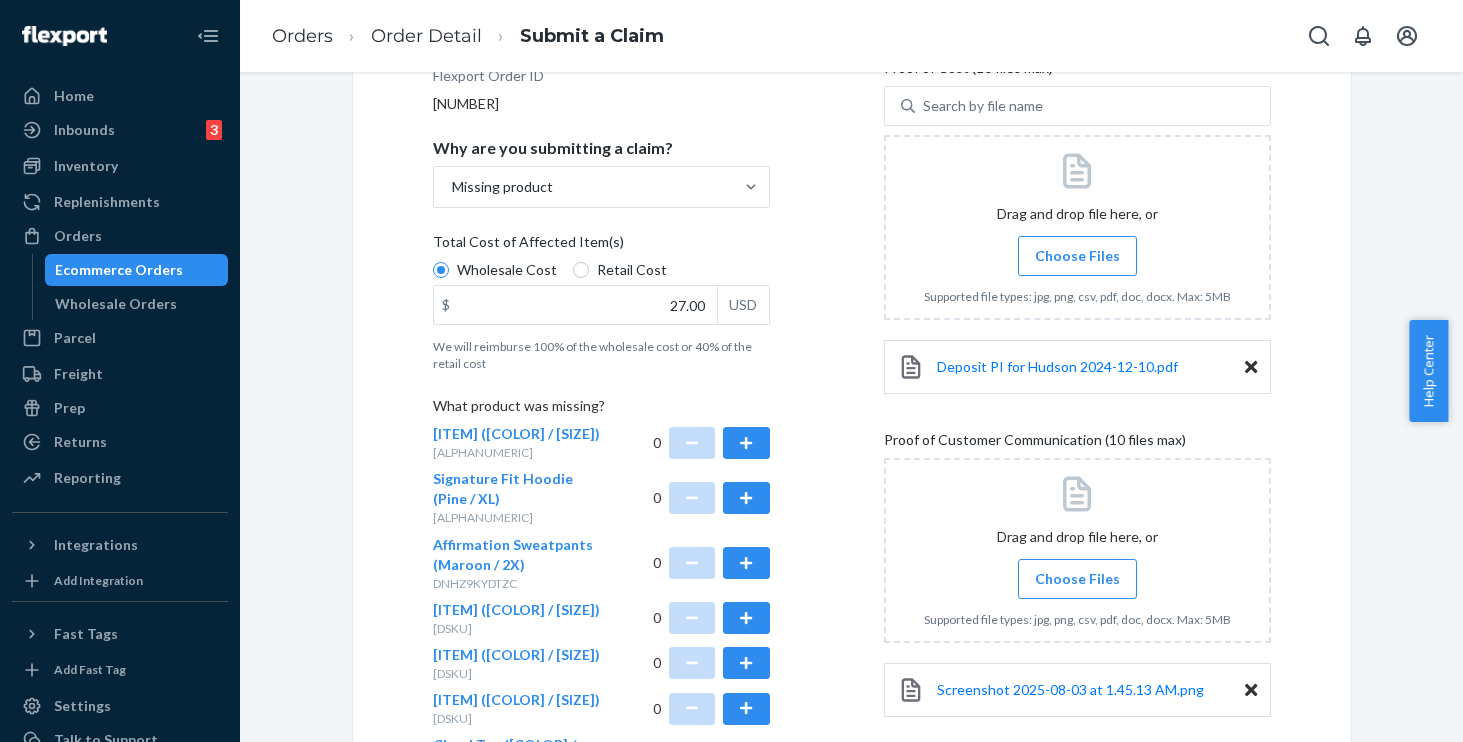 click on "Choose Files" at bounding box center (1077, 579) 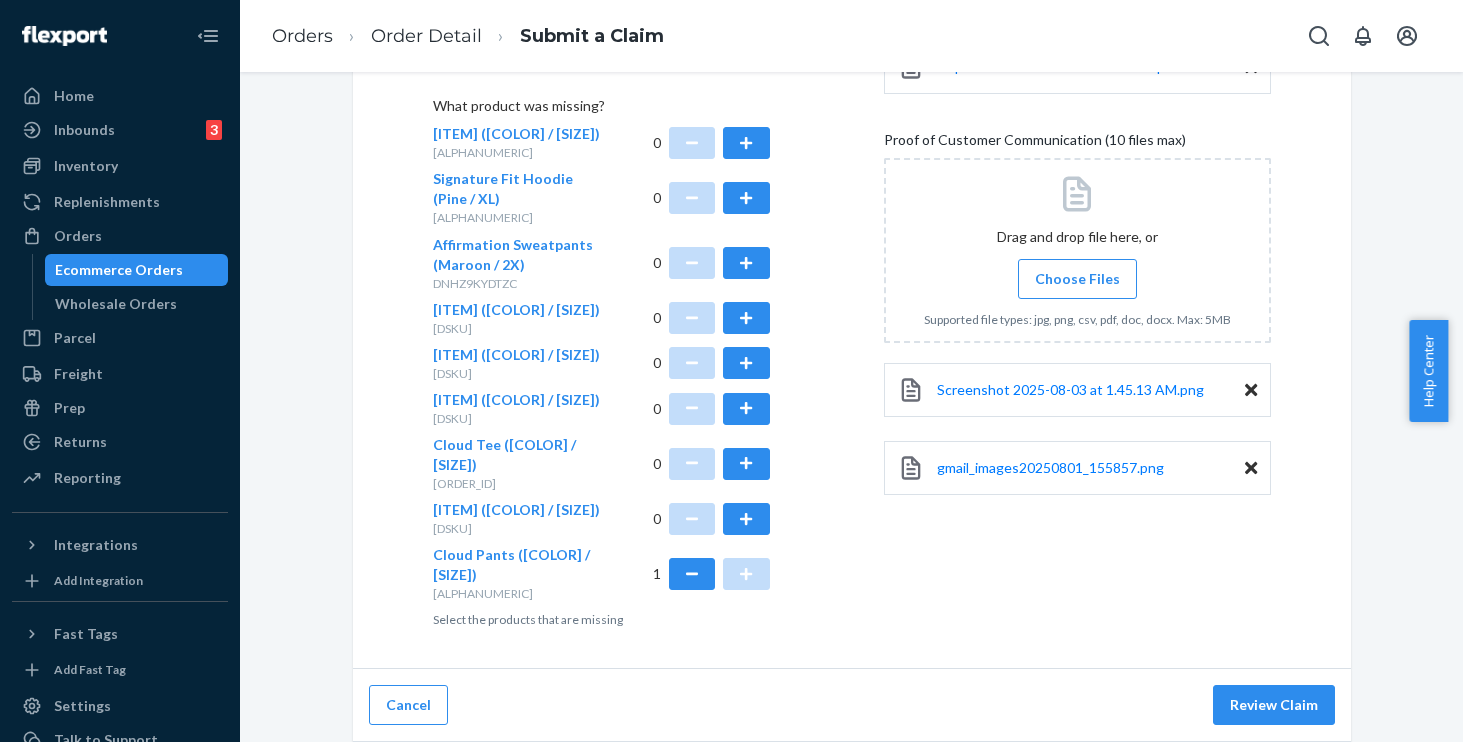 scroll, scrollTop: 612, scrollLeft: 0, axis: vertical 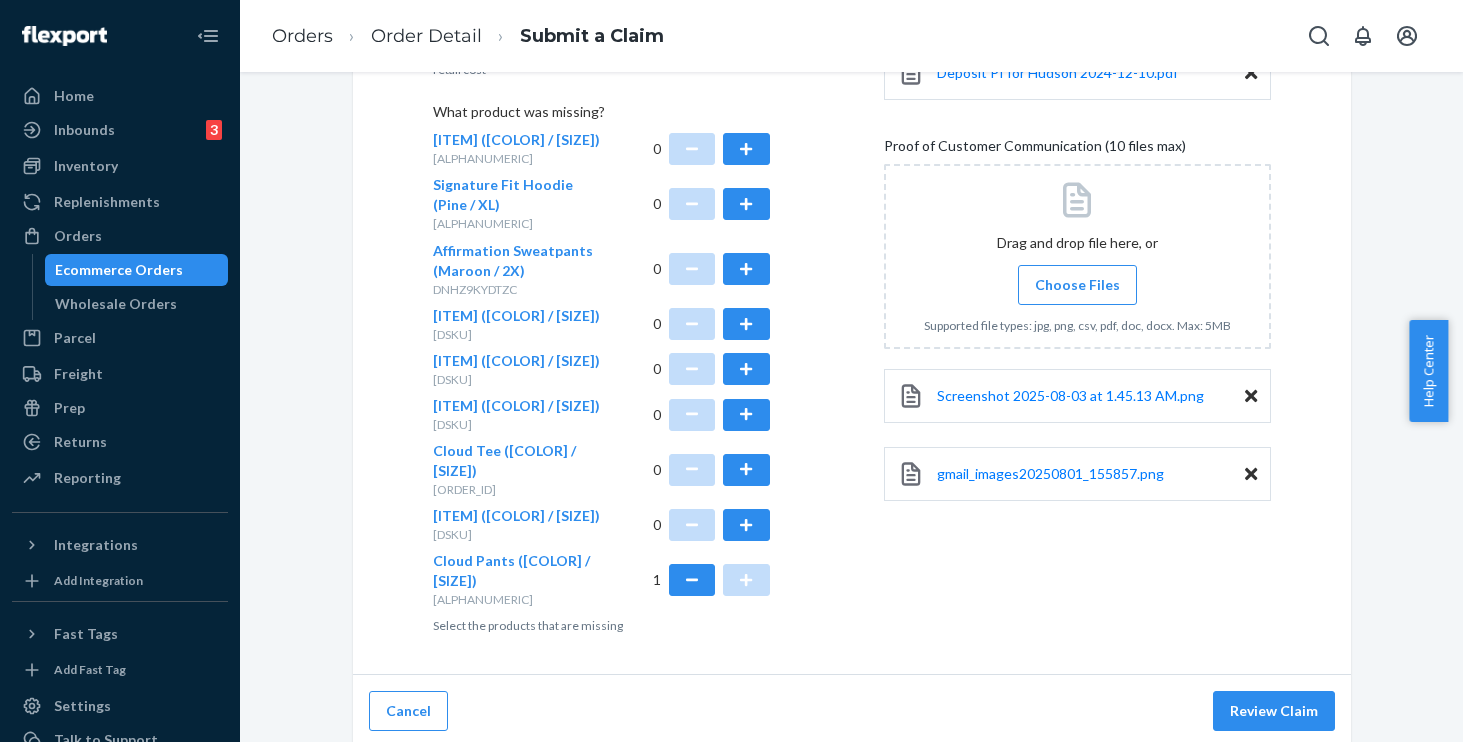 click on "Choose Files" at bounding box center [1077, 285] 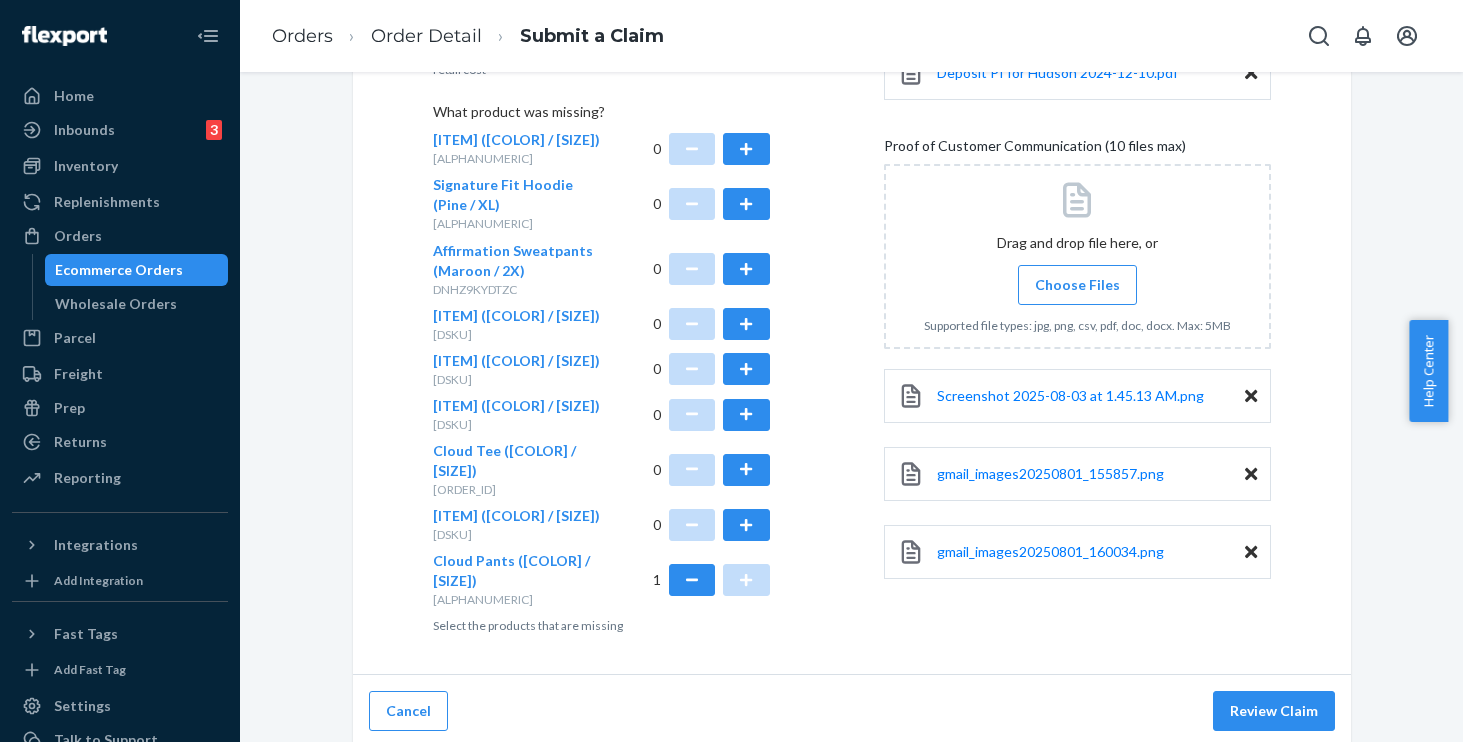 click on "Choose Files" at bounding box center [1077, 285] 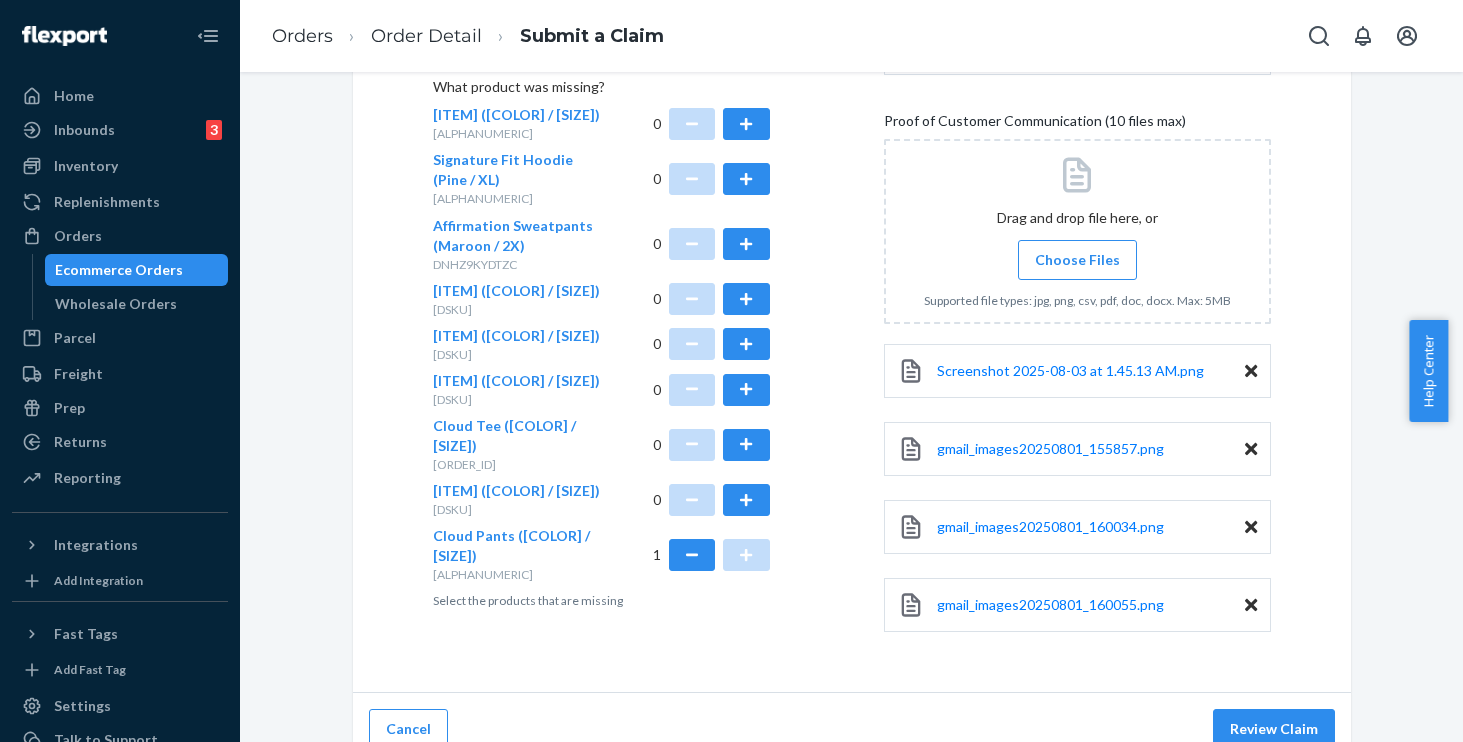scroll, scrollTop: 677, scrollLeft: 0, axis: vertical 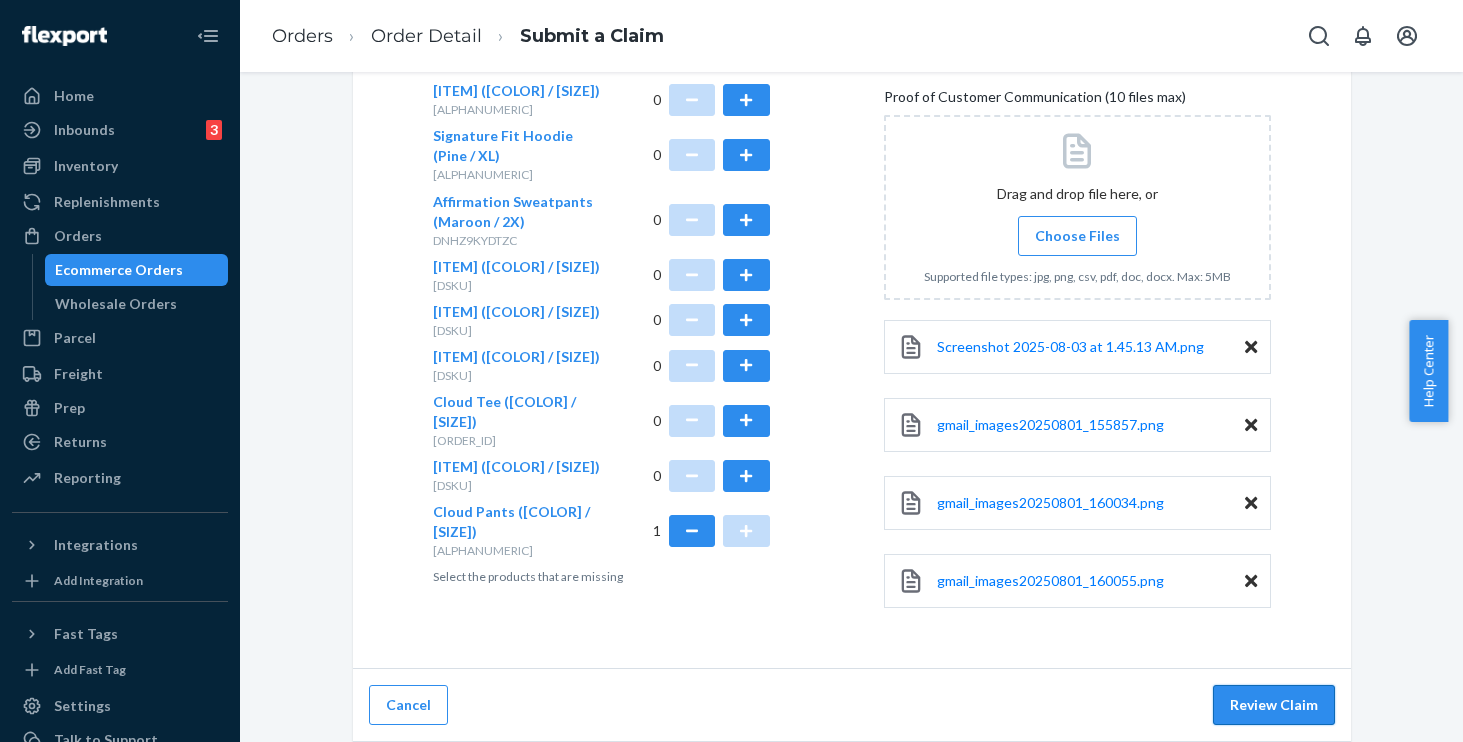 click on "Review Claim" at bounding box center [1274, 705] 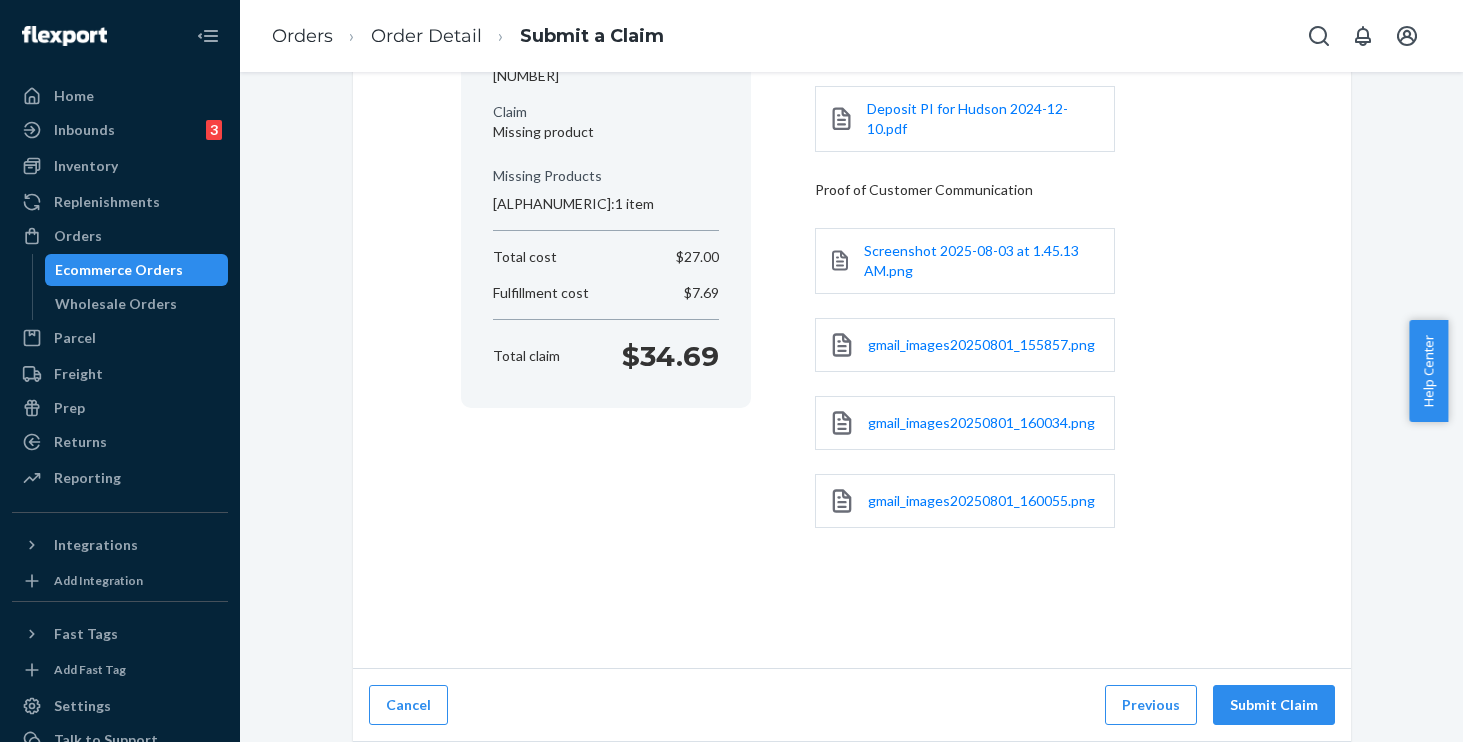scroll, scrollTop: 267, scrollLeft: 0, axis: vertical 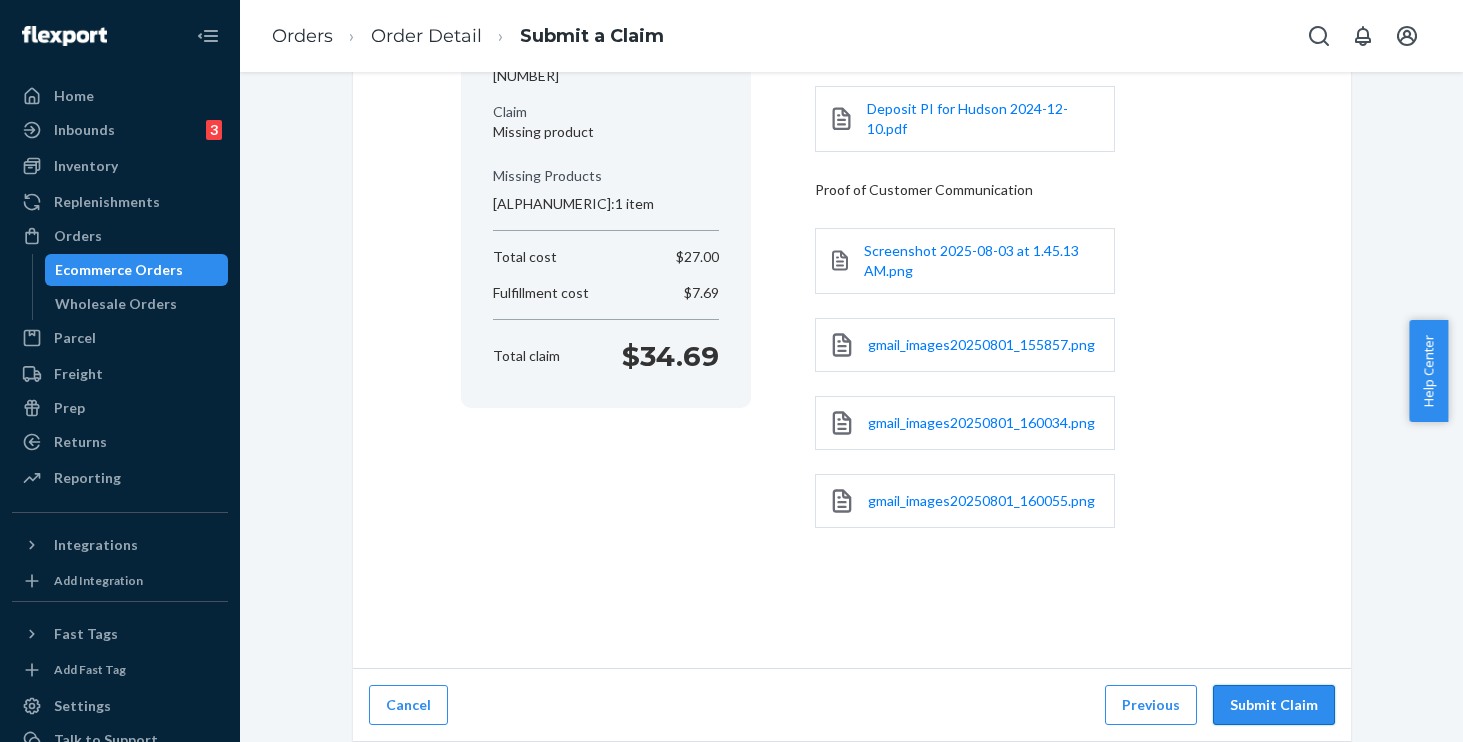click on "Submit Claim" at bounding box center [1274, 705] 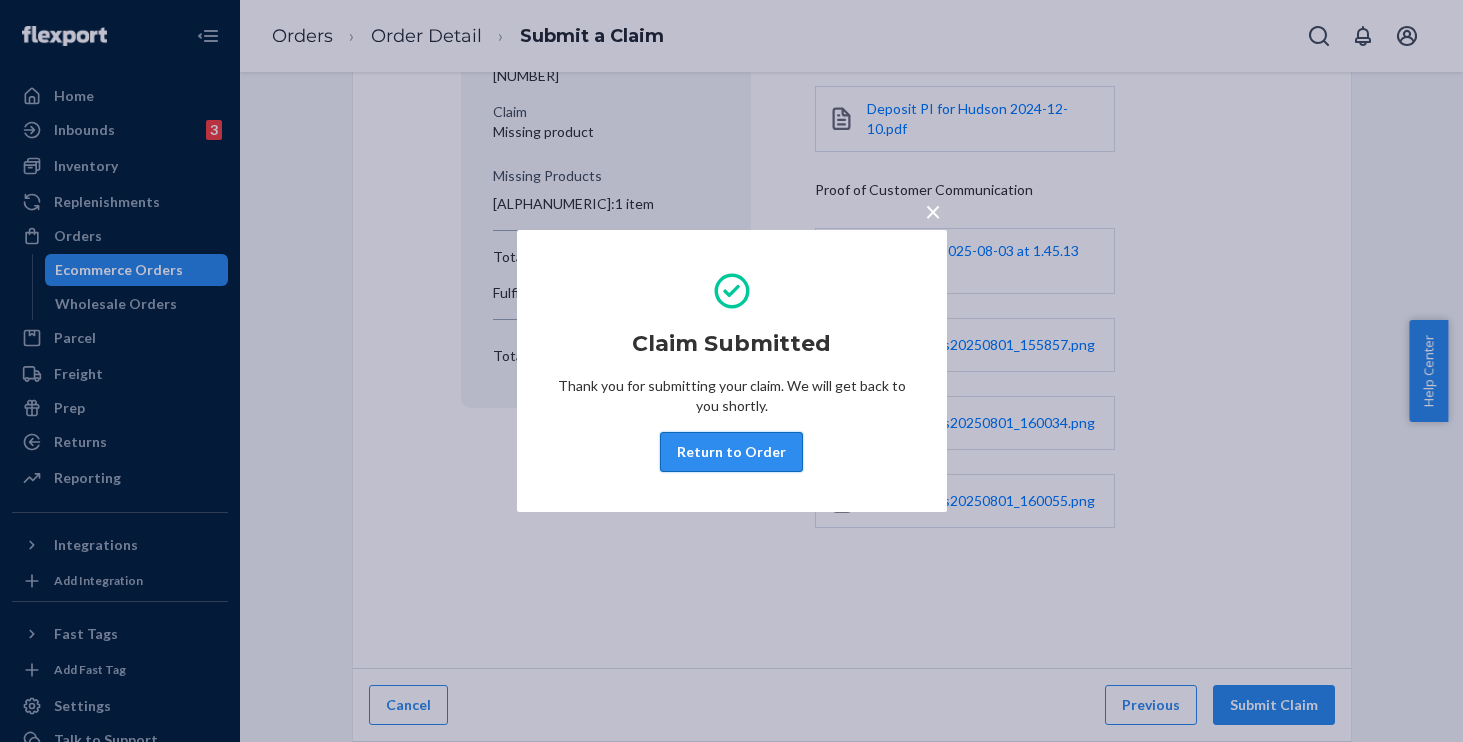 click on "Return to Order" at bounding box center (731, 452) 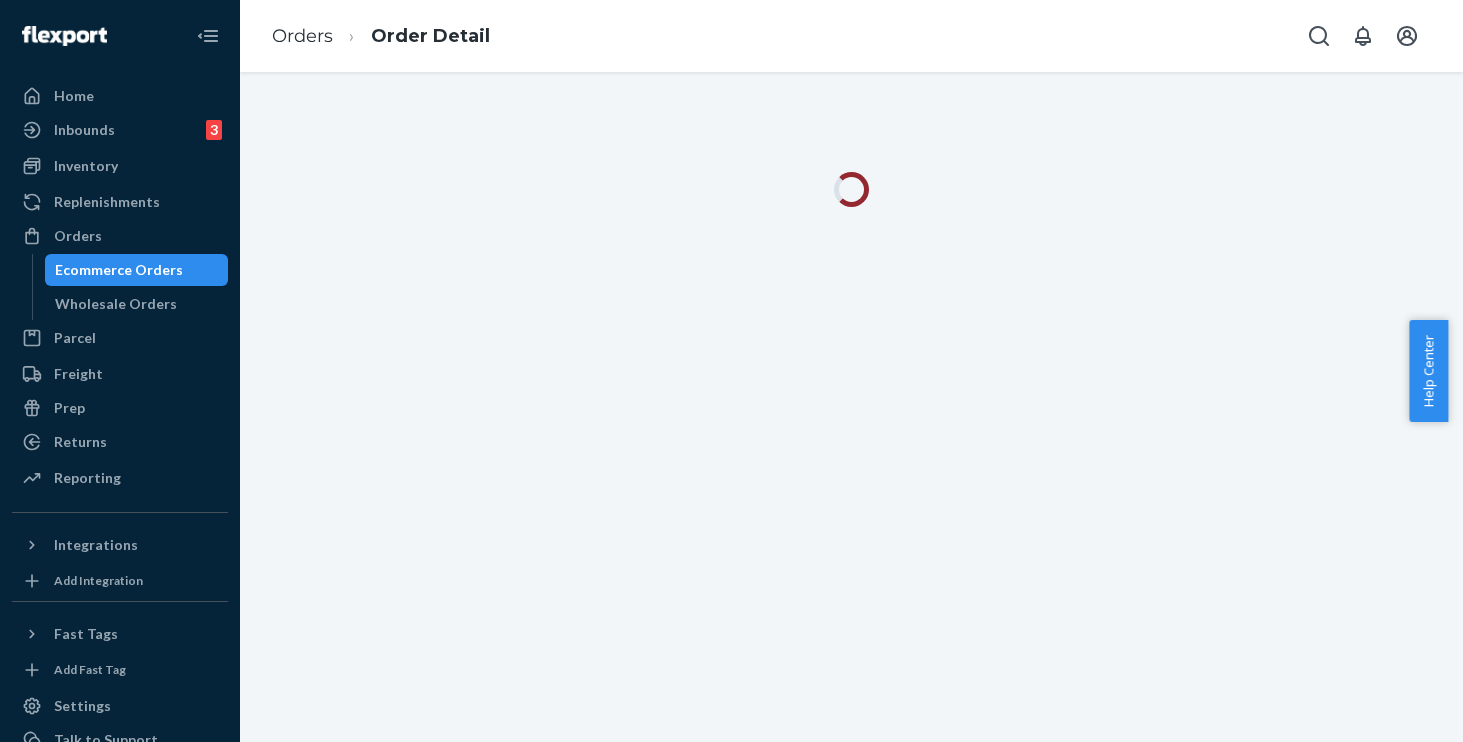 scroll, scrollTop: 0, scrollLeft: 0, axis: both 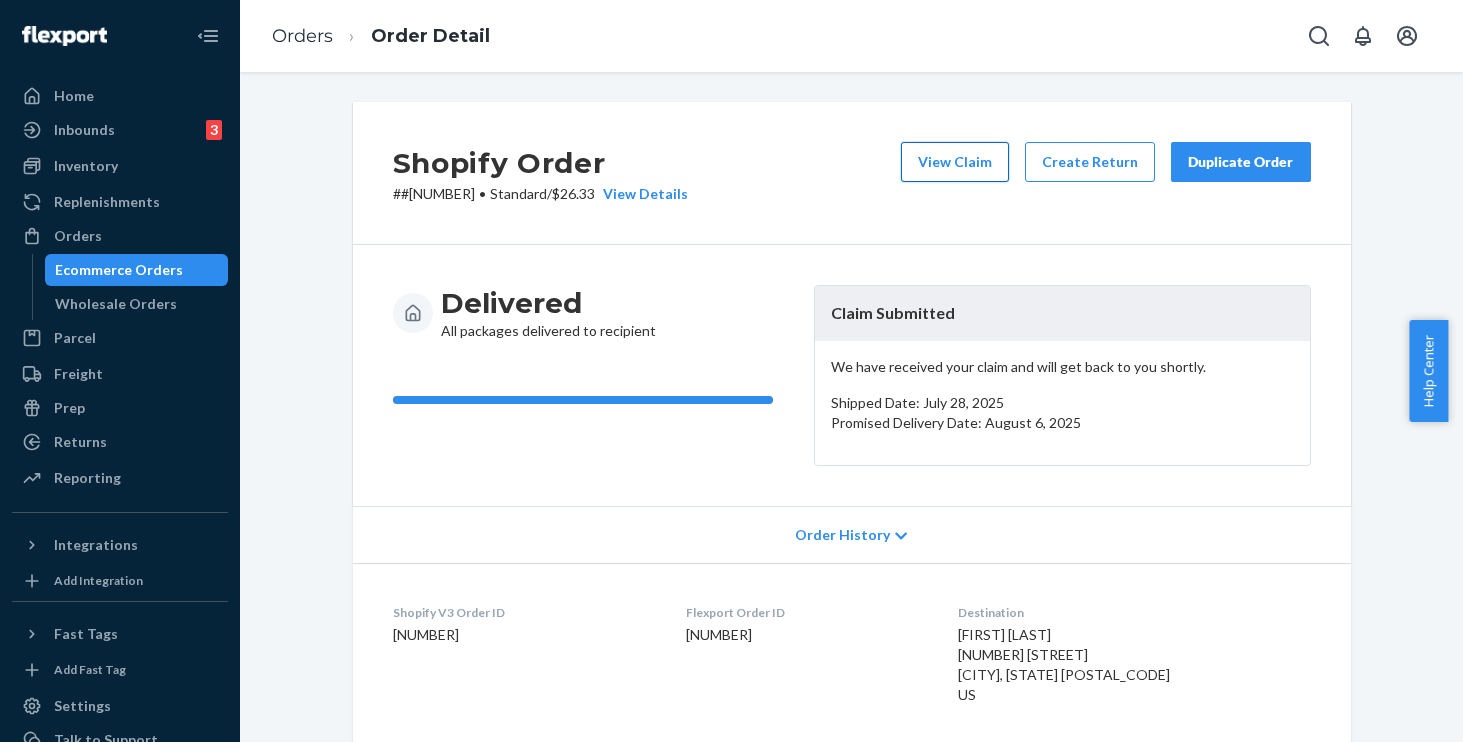 click on "View Claim" at bounding box center [955, 162] 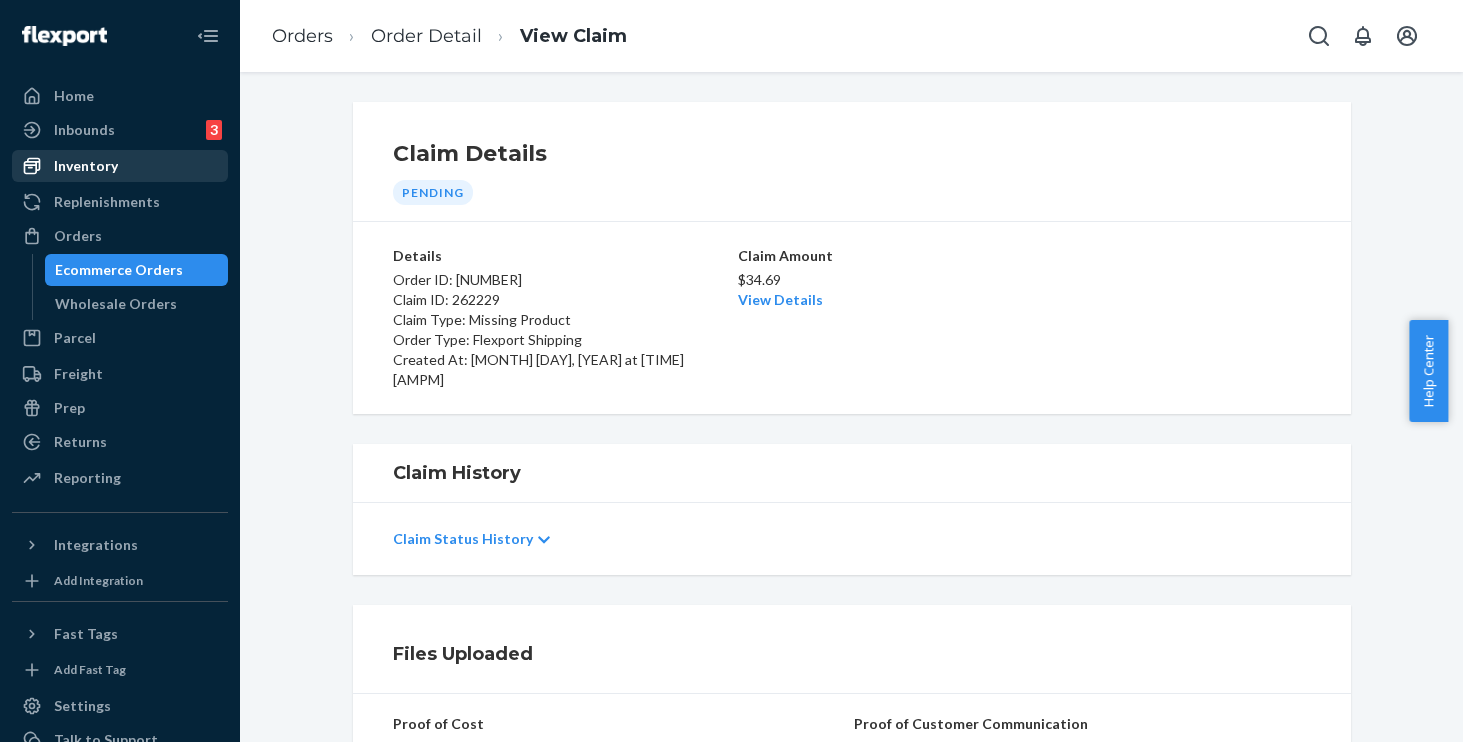 click on "Inventory" at bounding box center (86, 166) 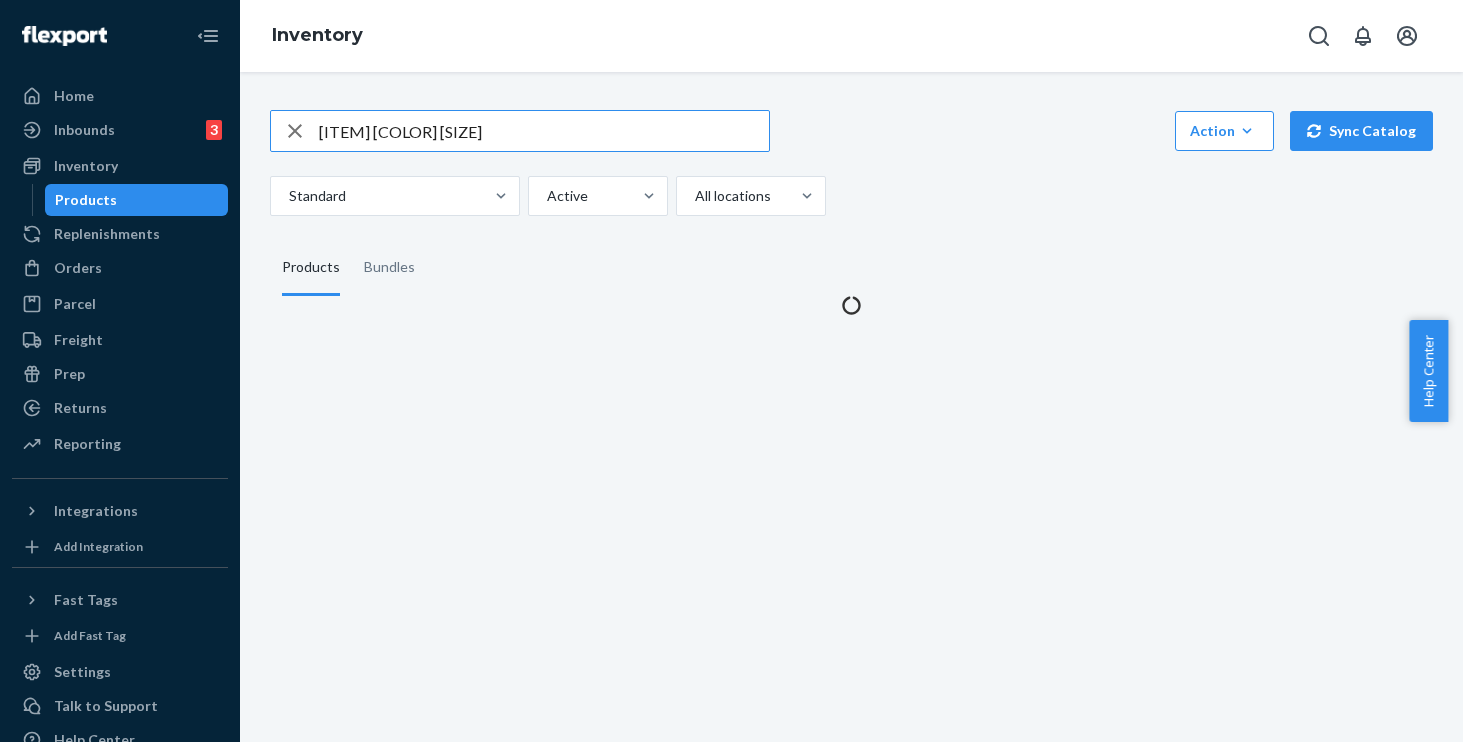 click on "[ITEM] [COLOR] [SIZE]" at bounding box center (544, 131) 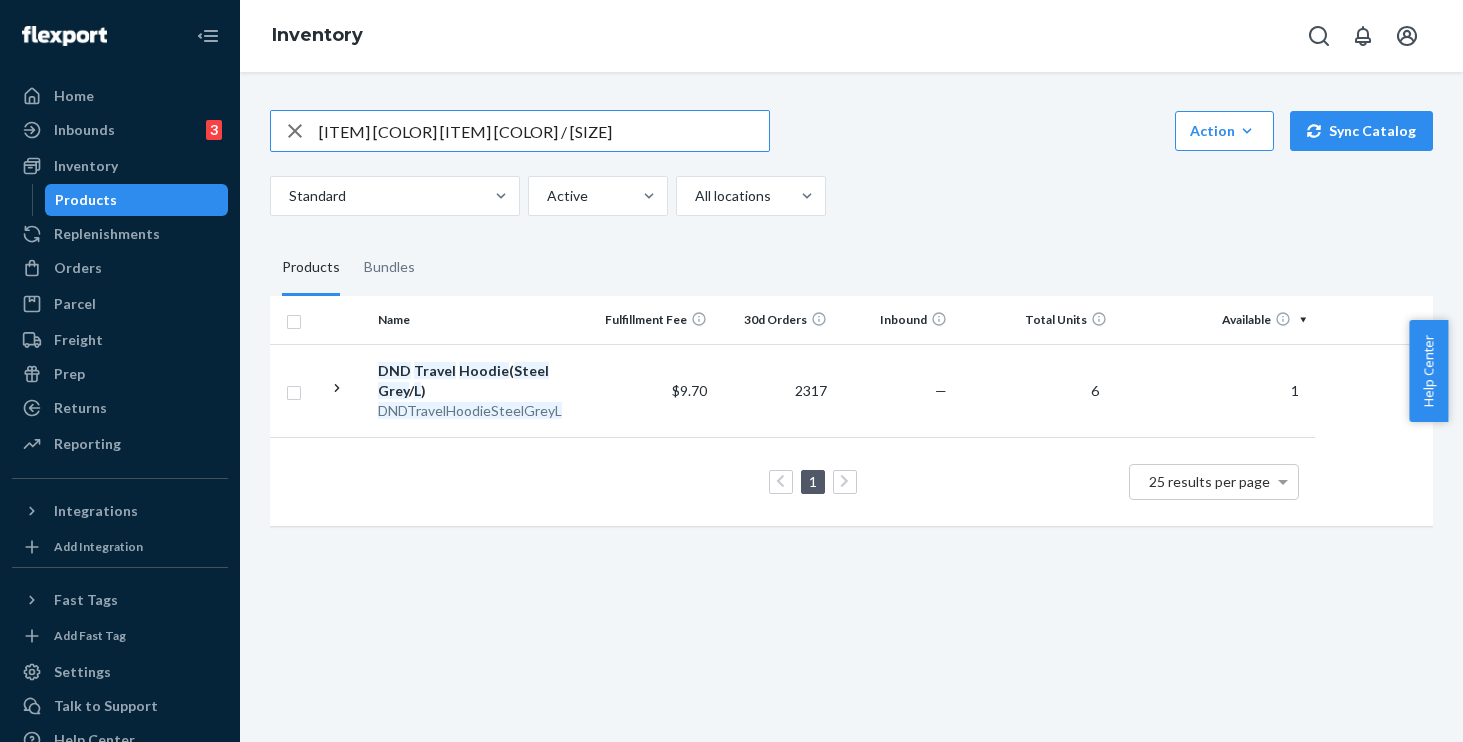 drag, startPoint x: 682, startPoint y: 117, endPoint x: 171, endPoint y: 68, distance: 513.34393 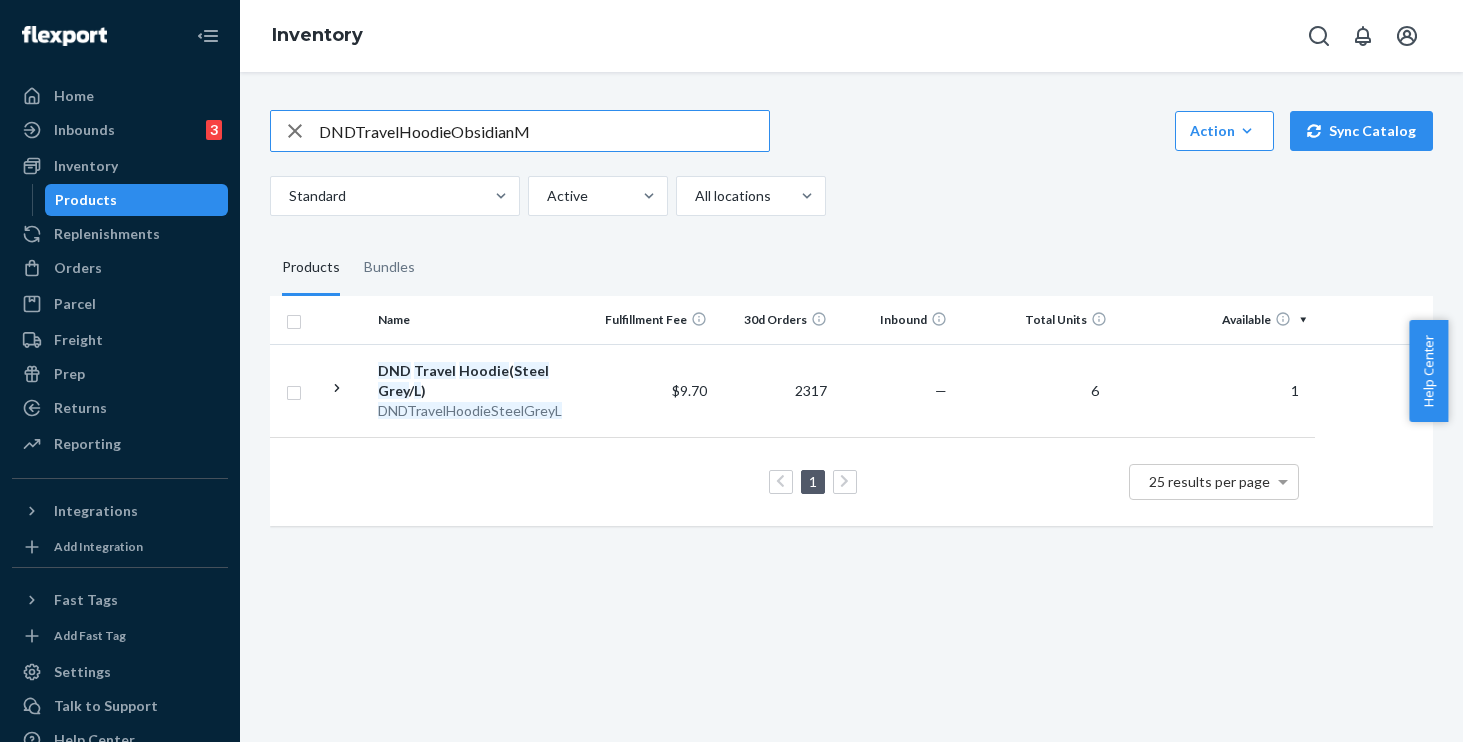 click on "DNDTravelHoodieObsidianM" at bounding box center (544, 131) 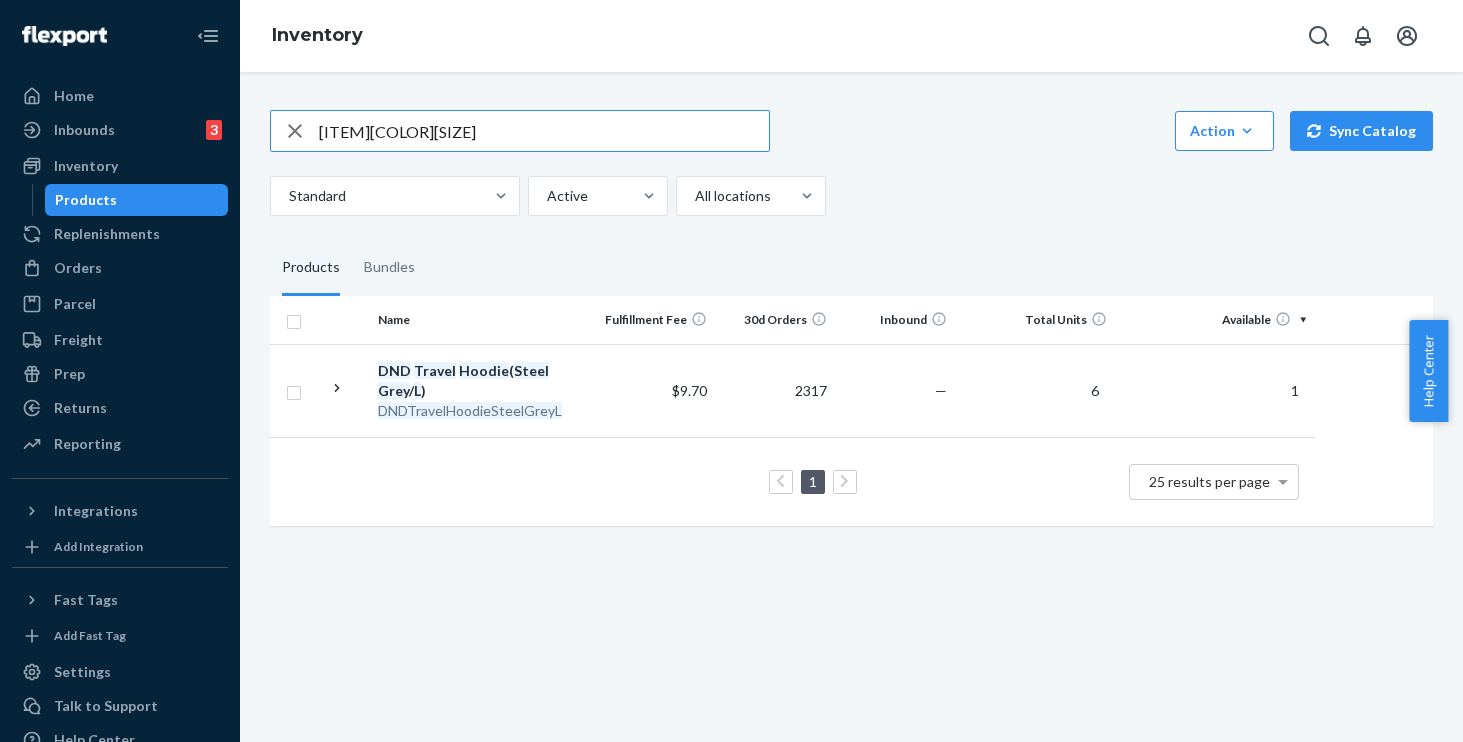 click on "[ITEM][COLOR][SIZE]" at bounding box center [544, 131] 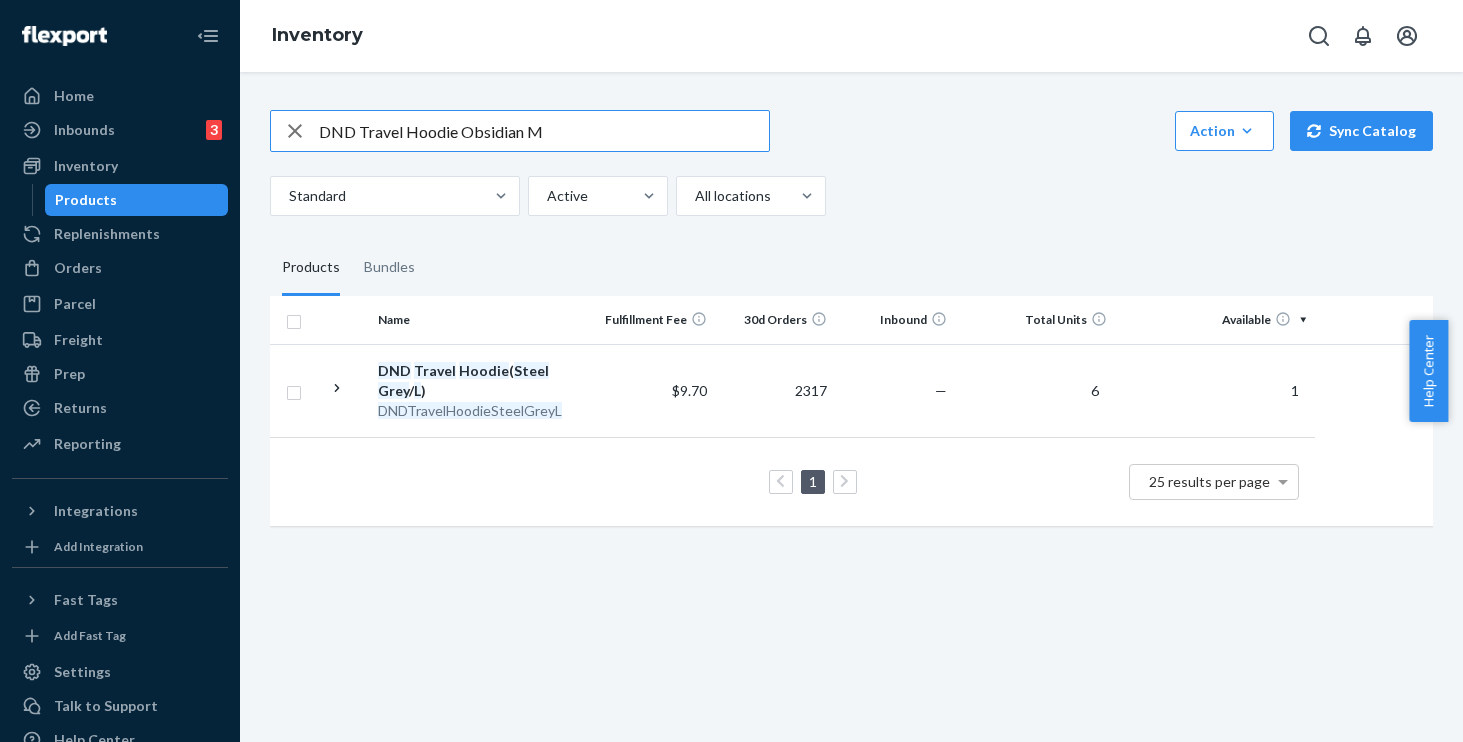 click on "DND Travel Hoodie Obsidian M" at bounding box center [544, 131] 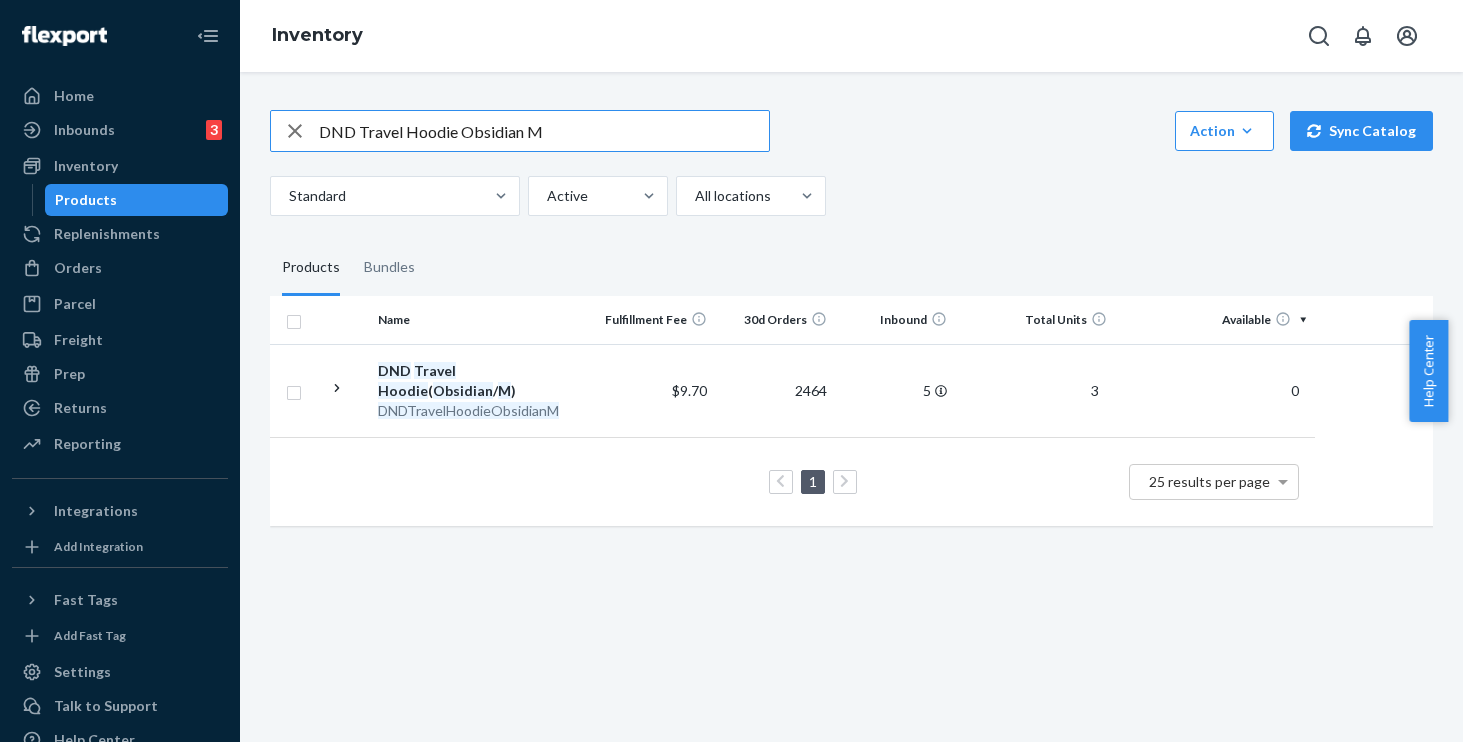 click on "DND Travel Hoodie Obsidian M" at bounding box center (544, 131) 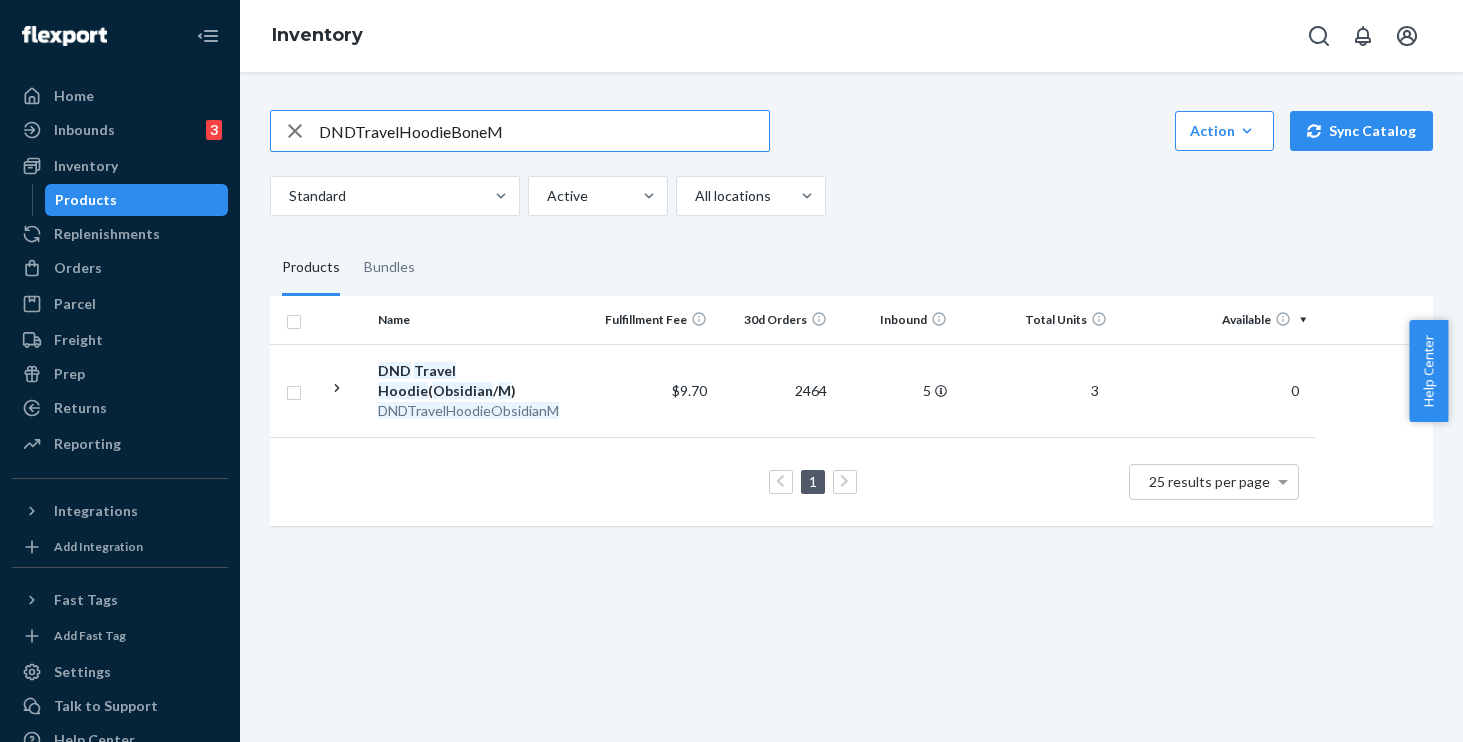 click on "DNDTravelHoodieBoneM" at bounding box center [544, 131] 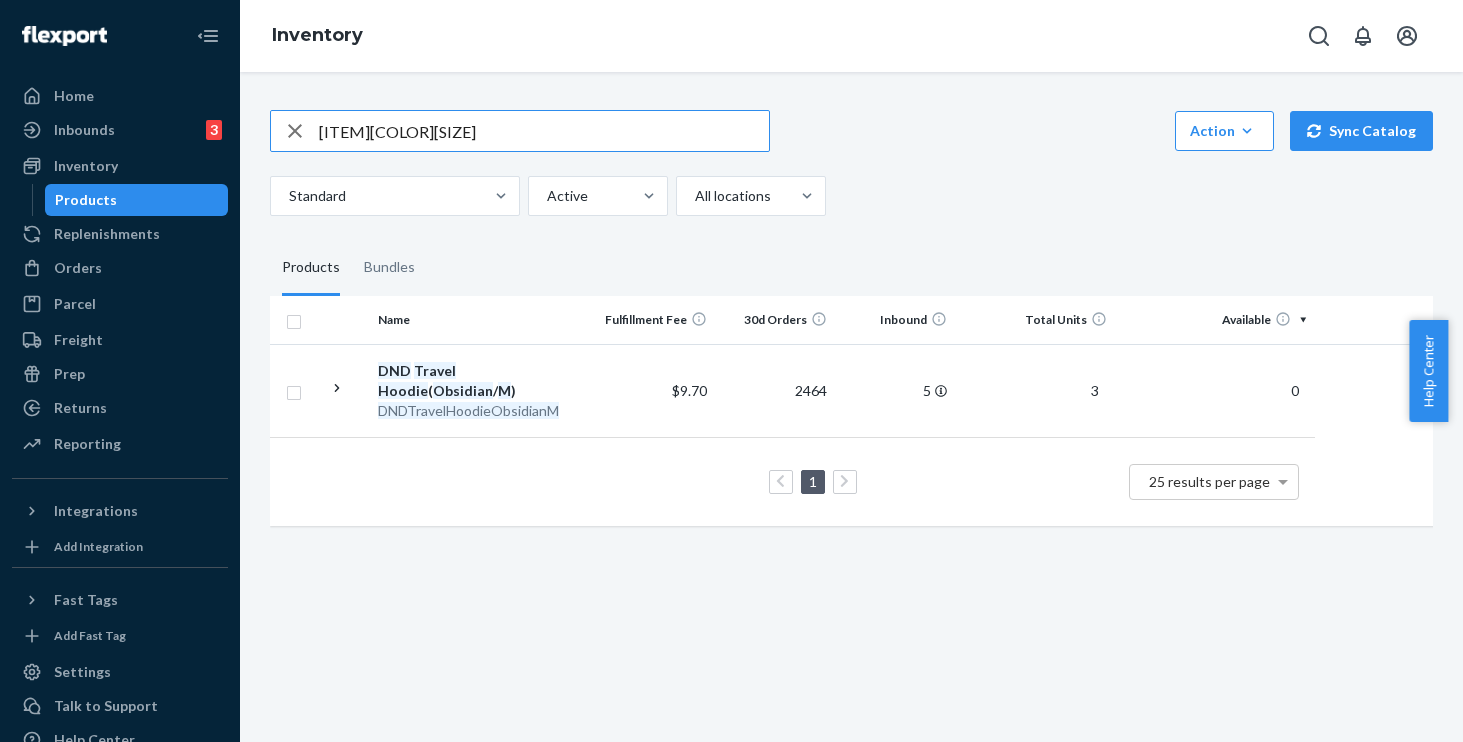 click on "[ITEM][COLOR][SIZE]" at bounding box center (544, 131) 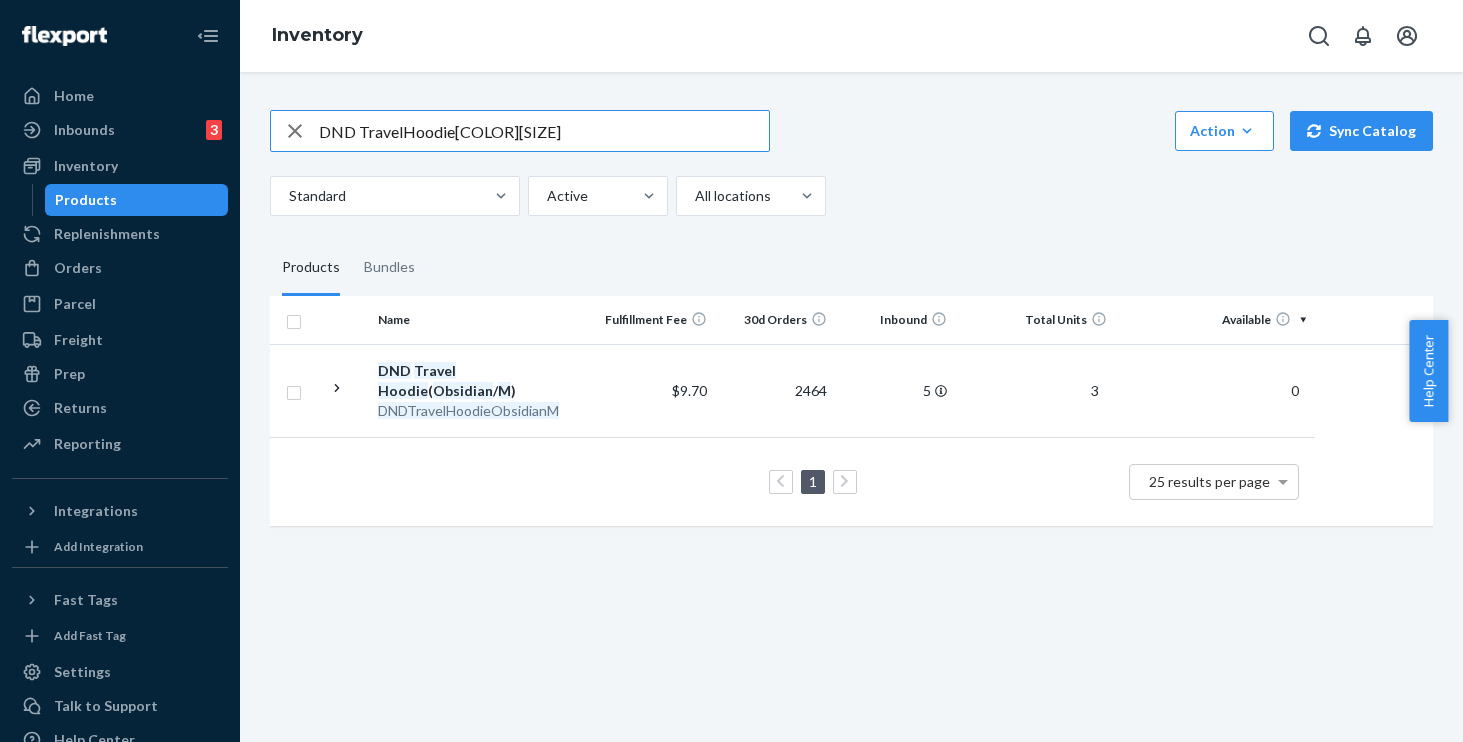 click on "DND TravelHoodie[COLOR][SIZE]" at bounding box center [544, 131] 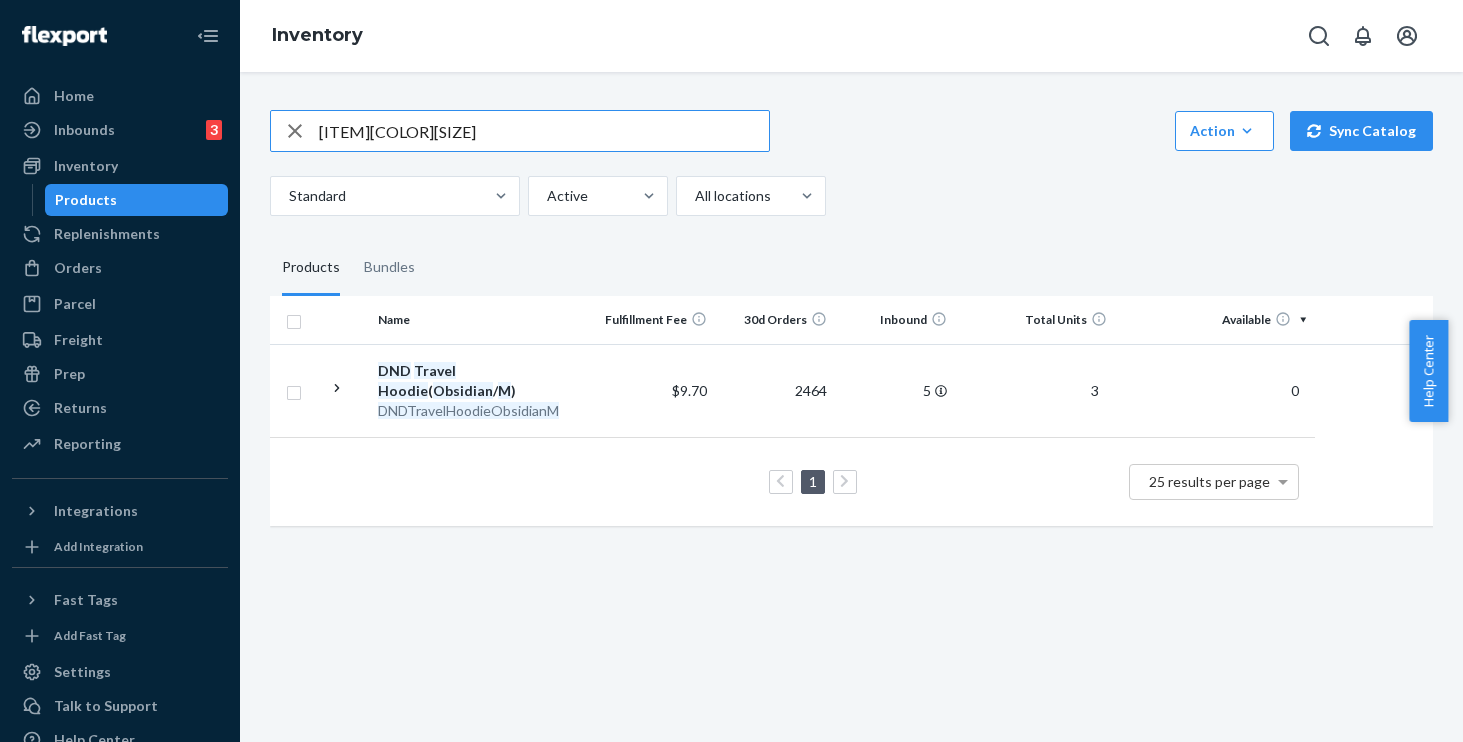 click on "[ITEM][COLOR][SIZE]" at bounding box center [544, 131] 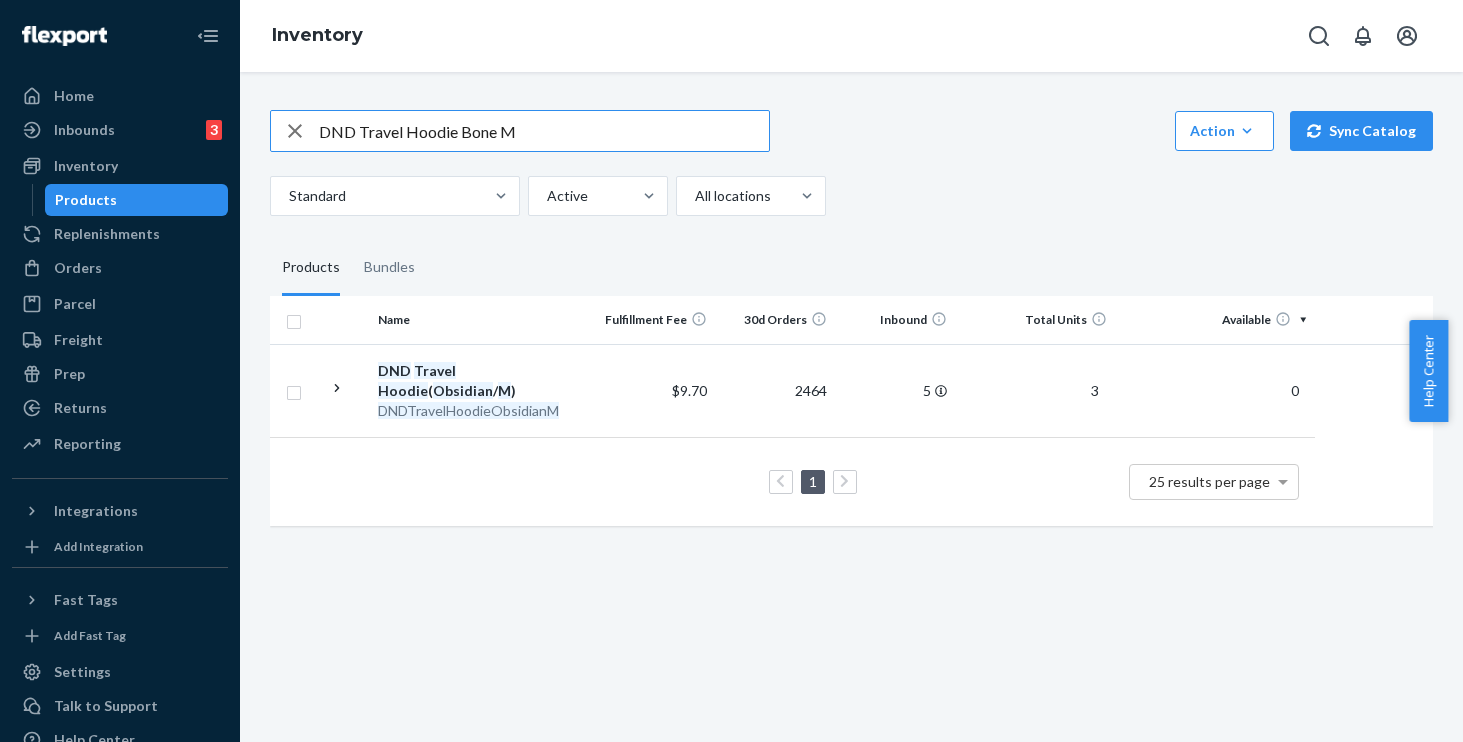 type on "DND Travel Hoodie Bone M" 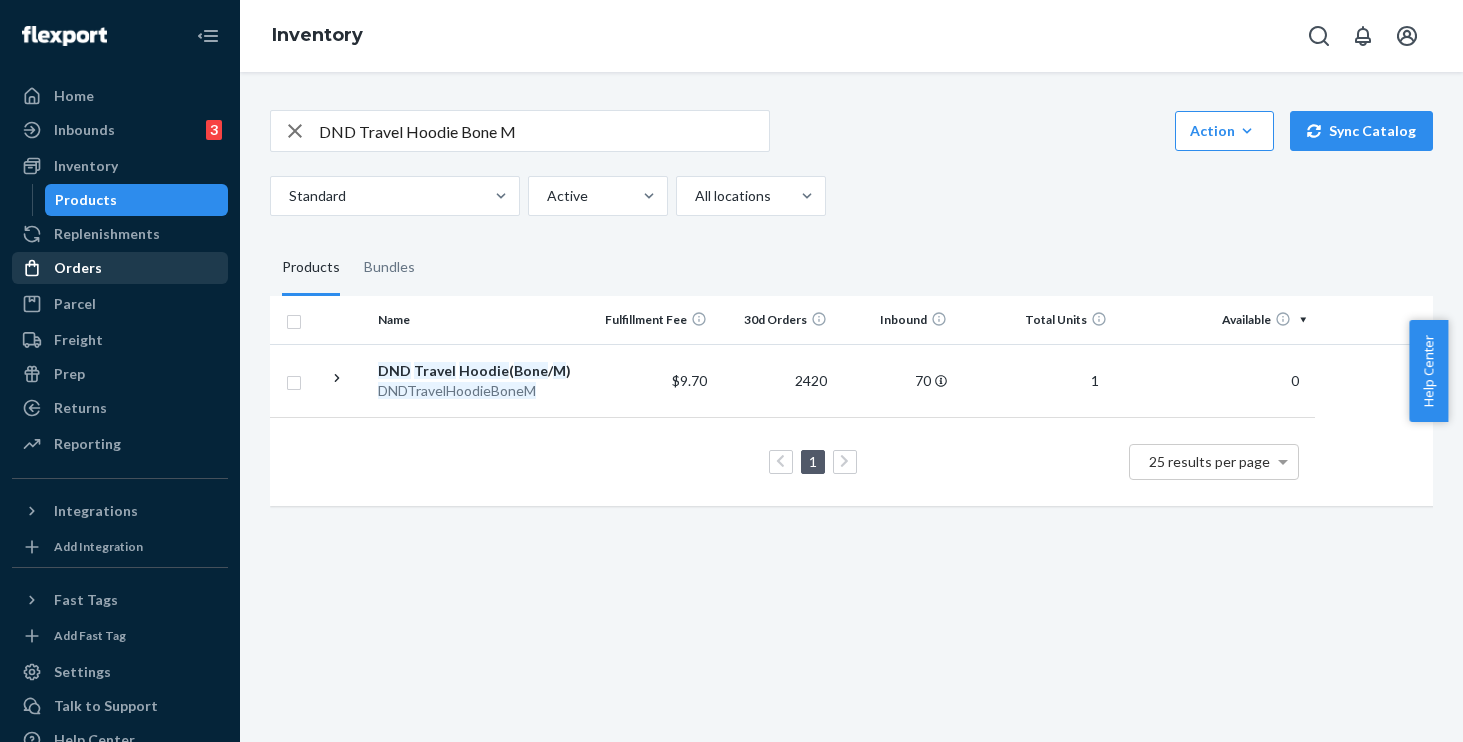click on "Orders" at bounding box center [120, 268] 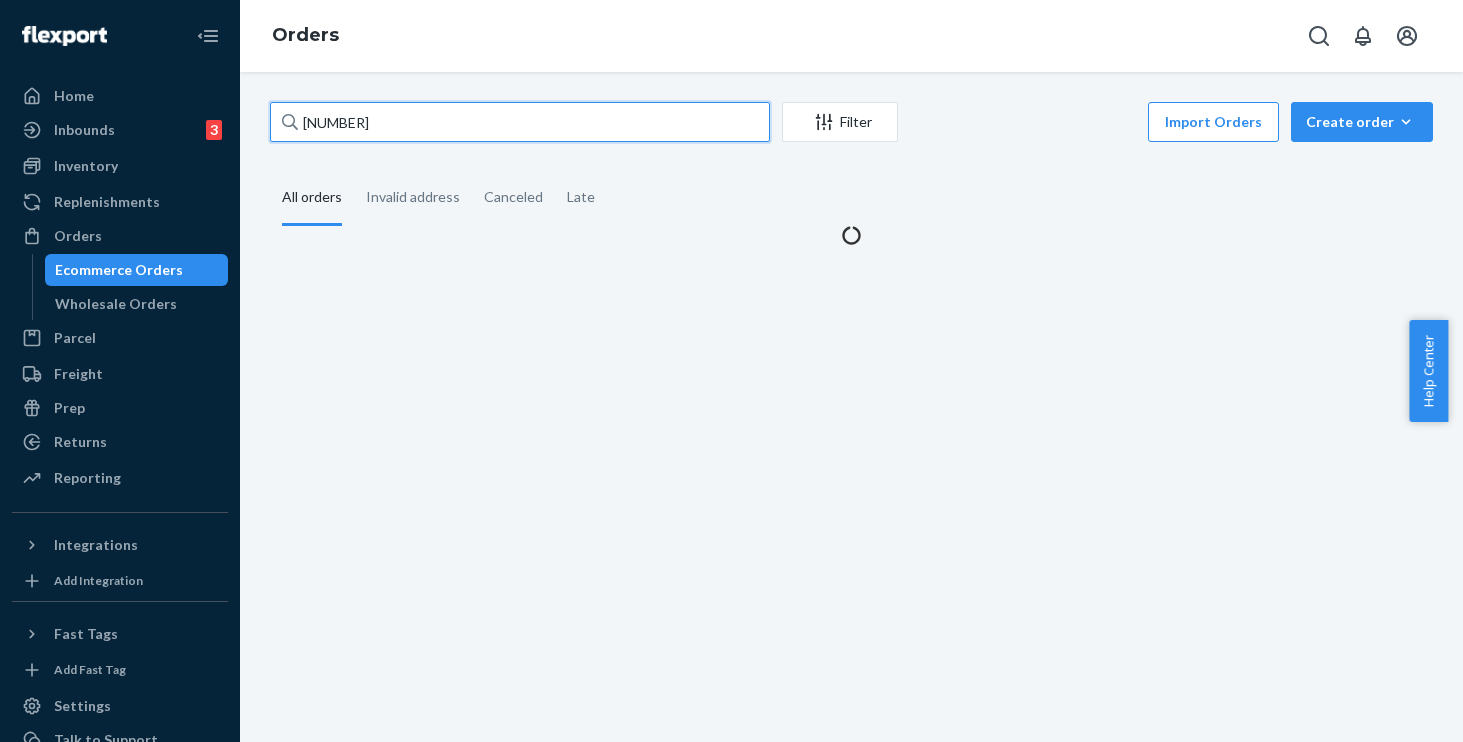 click on "[NUMBER]" at bounding box center [520, 122] 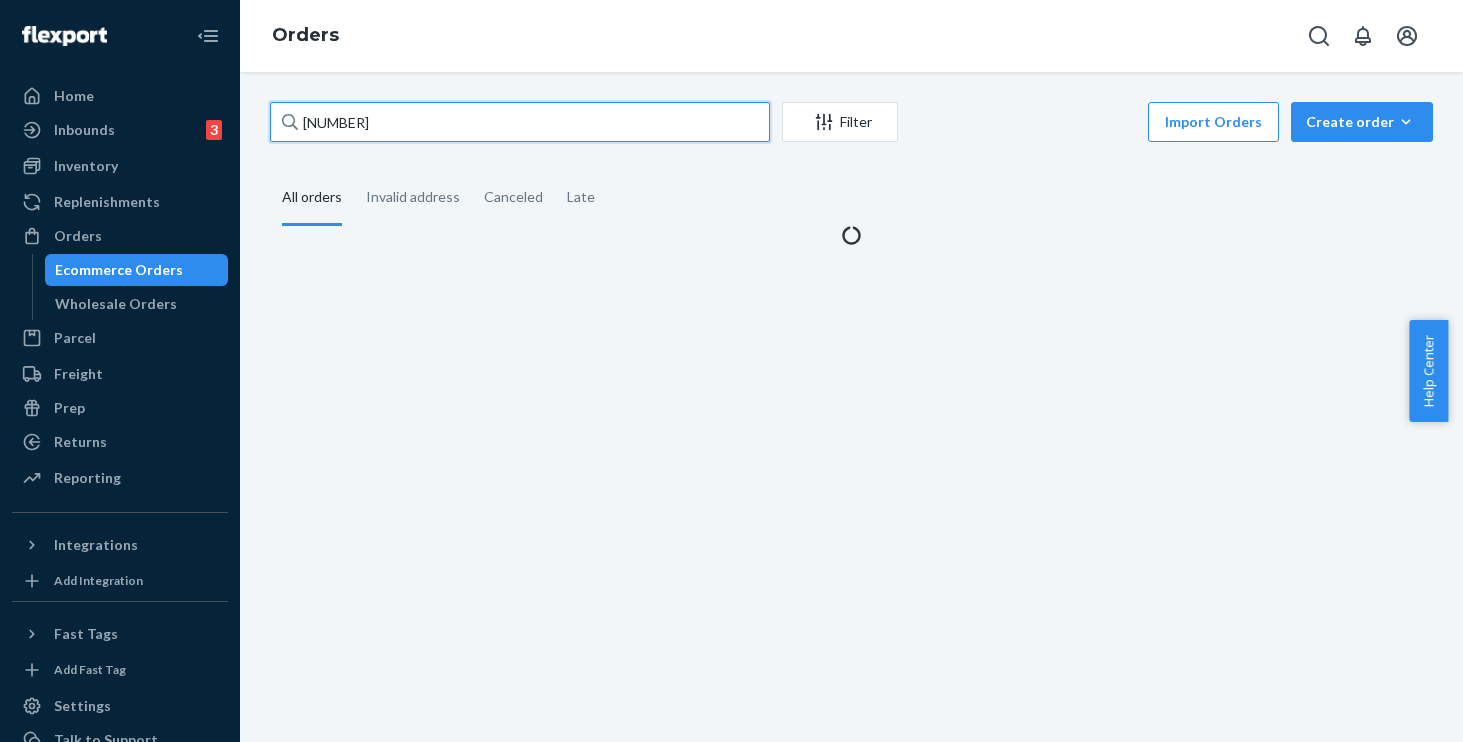 paste on "[NUMBER]" 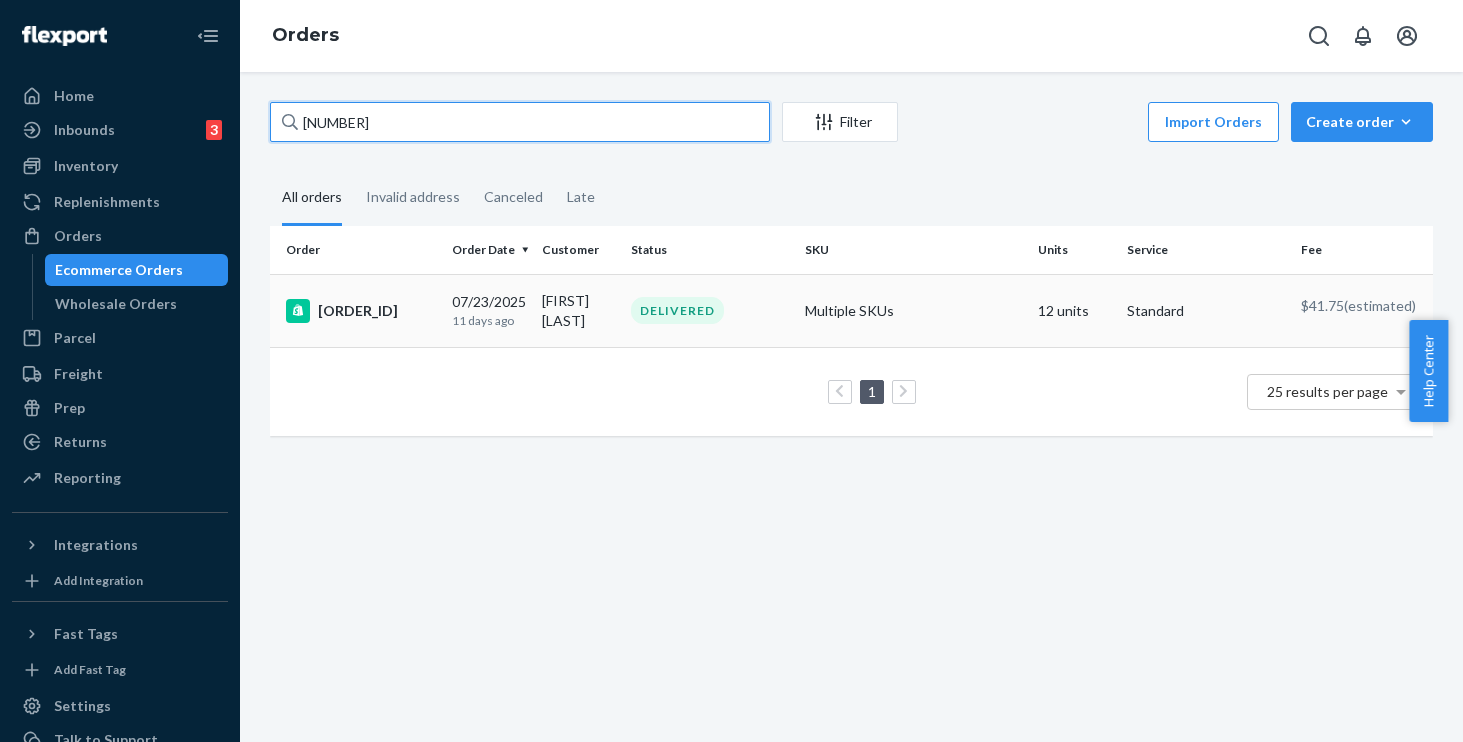 type on "[NUMBER]" 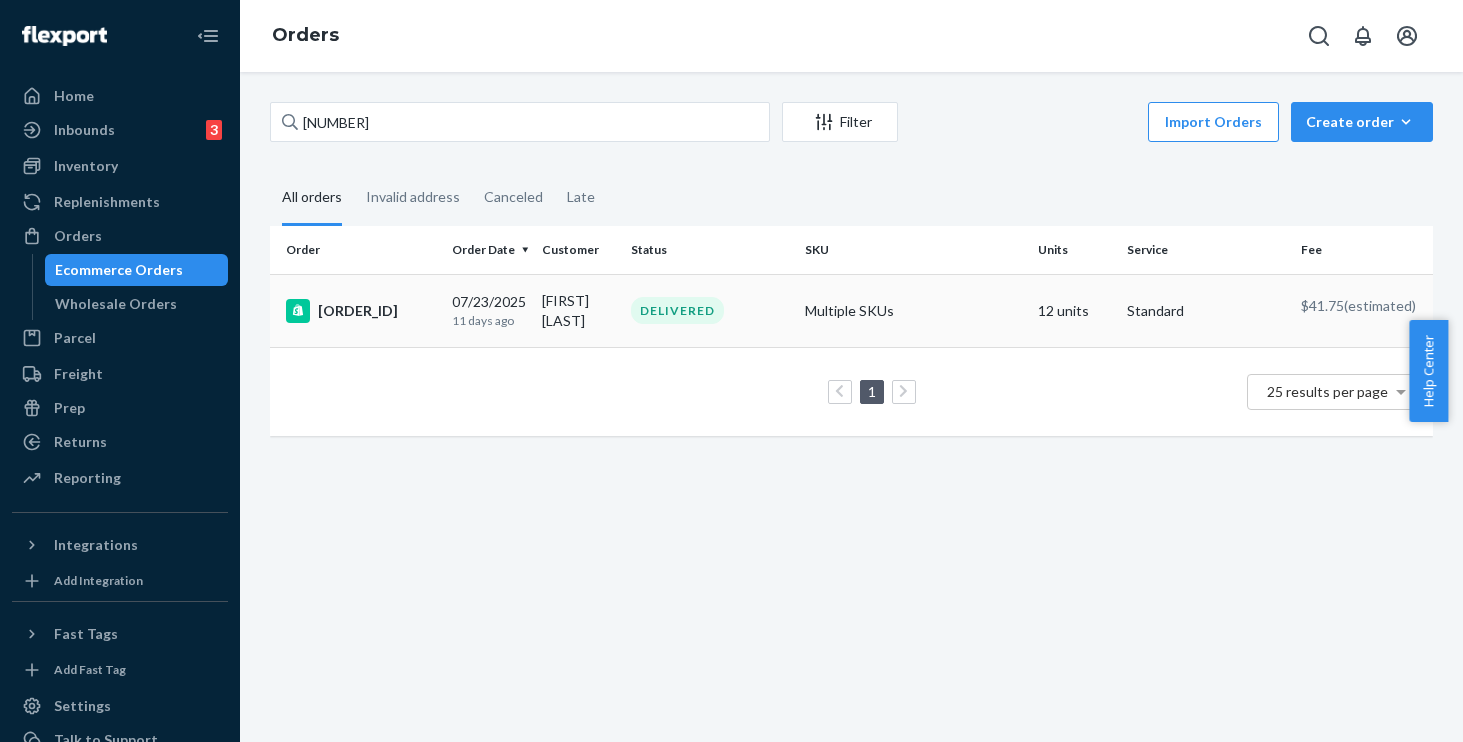 click on "[ORDER_ID]" at bounding box center [357, 310] 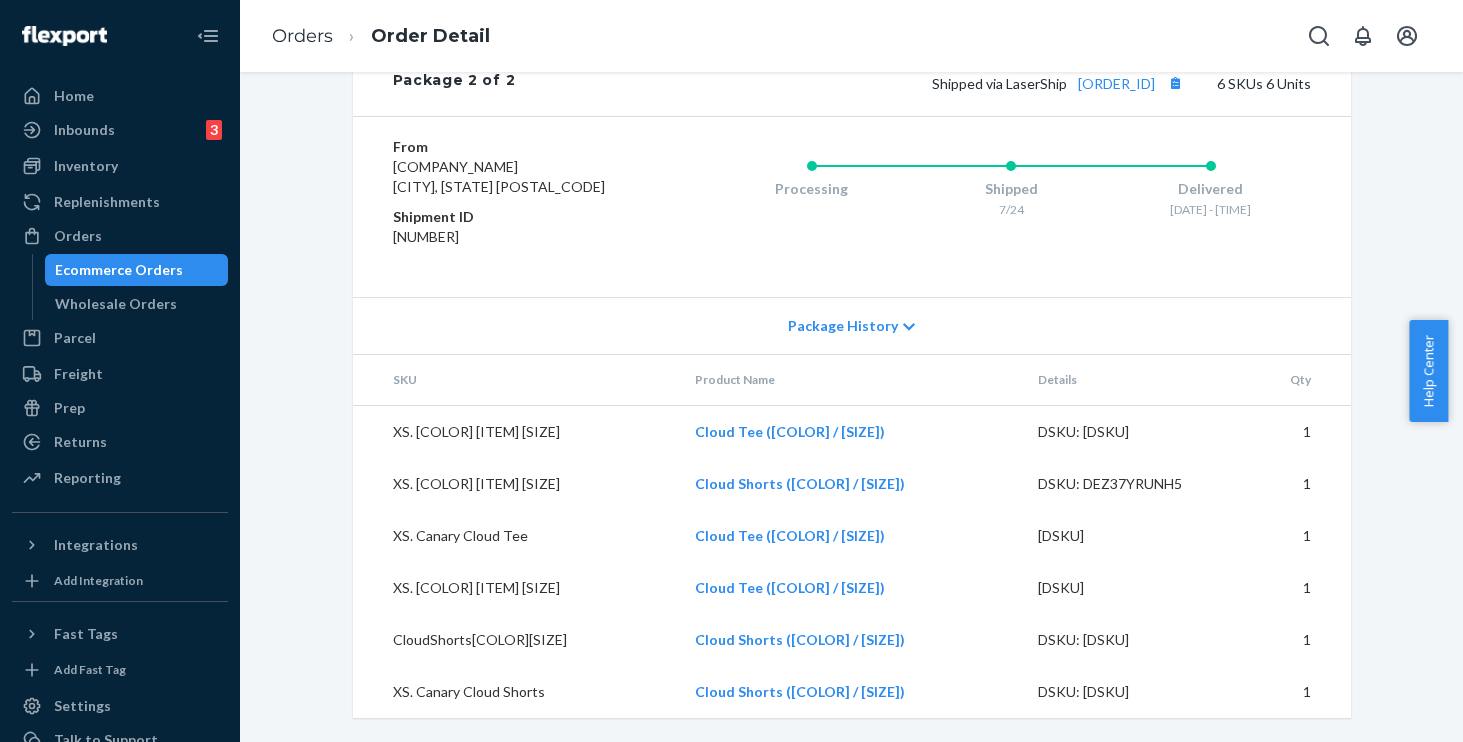 scroll, scrollTop: 2196, scrollLeft: 0, axis: vertical 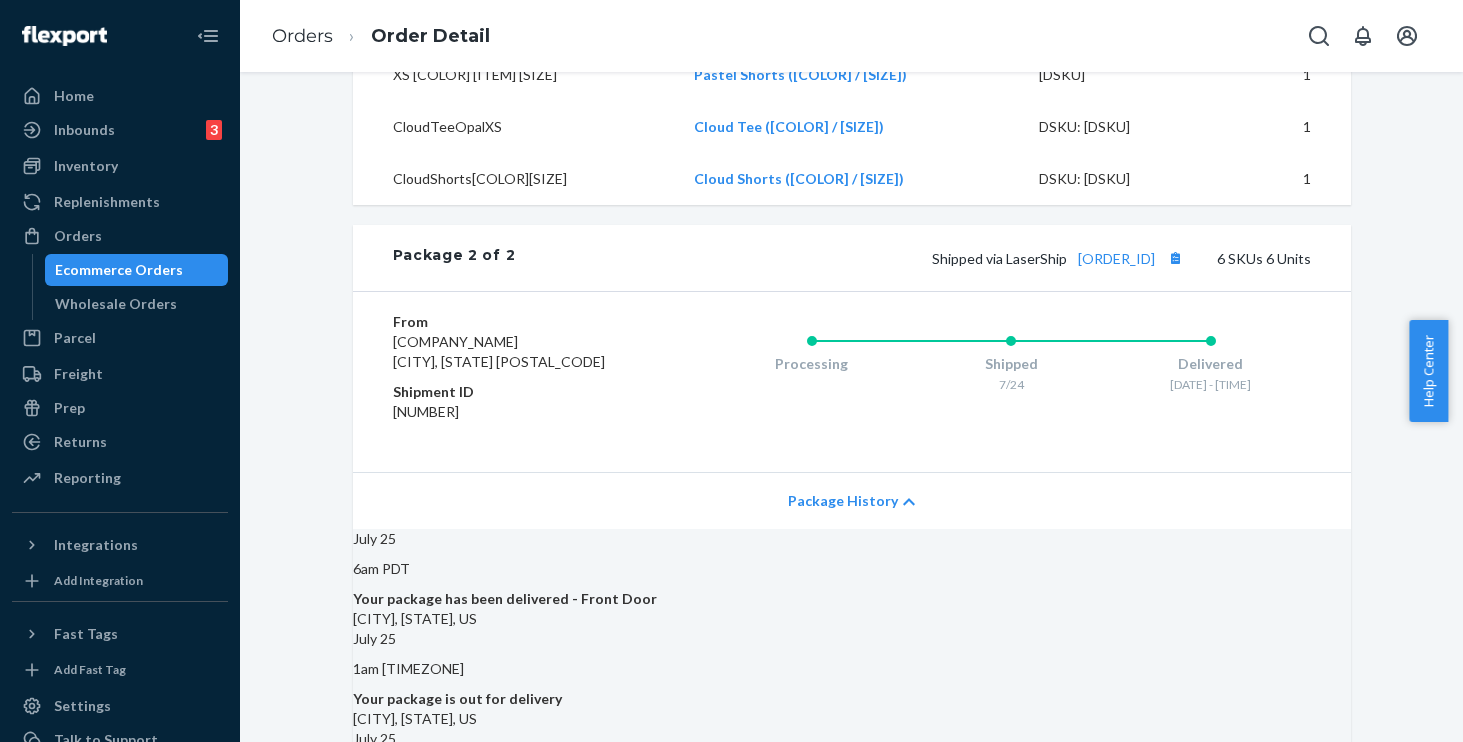 click on "Package History" at bounding box center (843, 501) 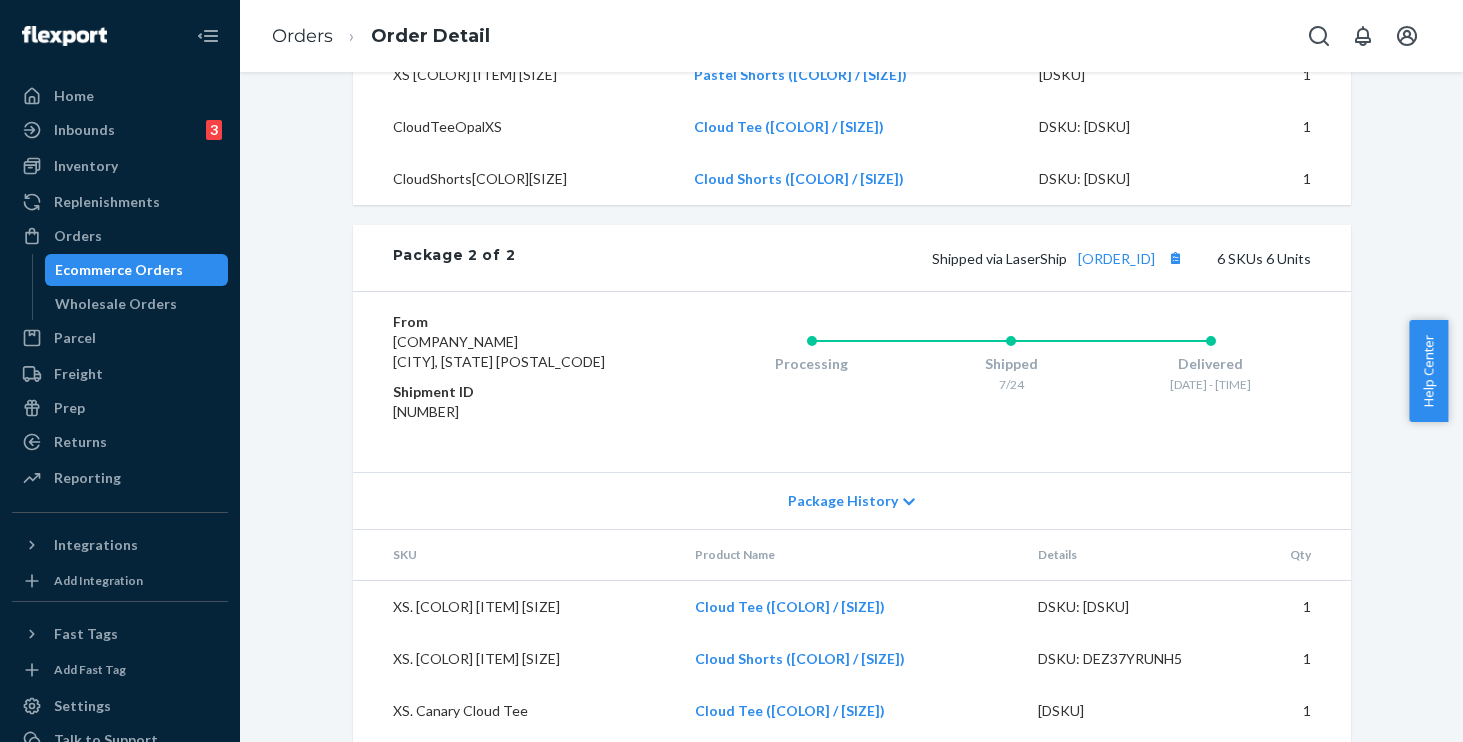 scroll, scrollTop: 1236, scrollLeft: 0, axis: vertical 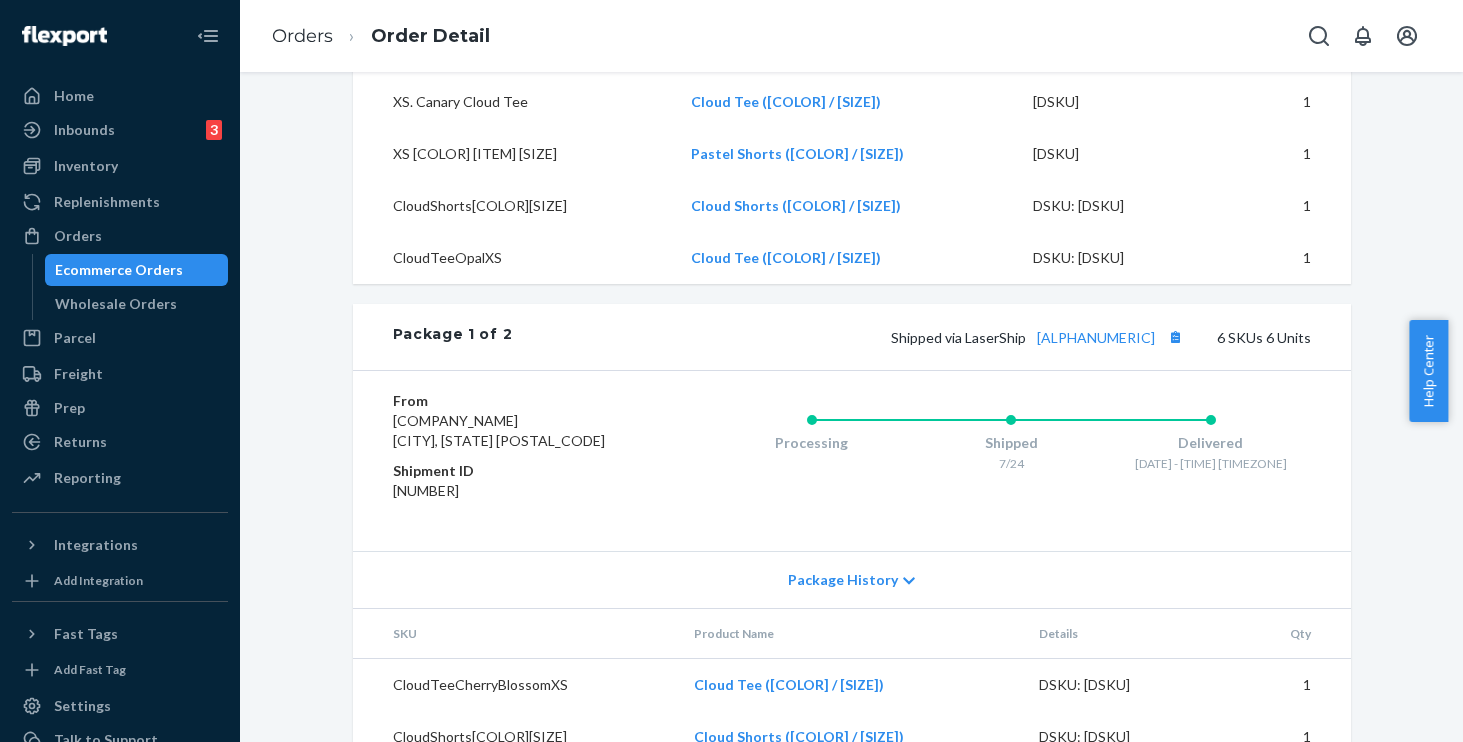 click on "Package History" at bounding box center (843, 580) 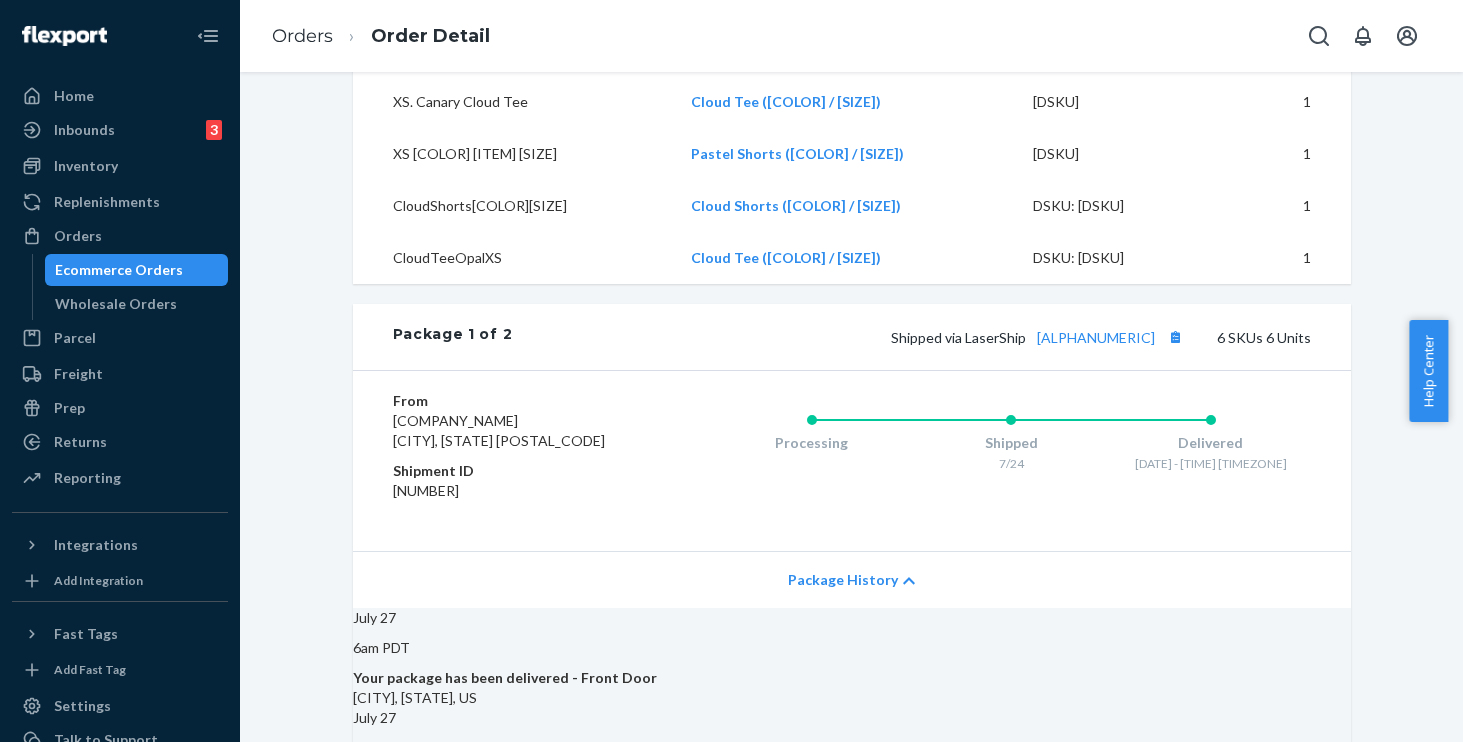 scroll, scrollTop: 1289, scrollLeft: 0, axis: vertical 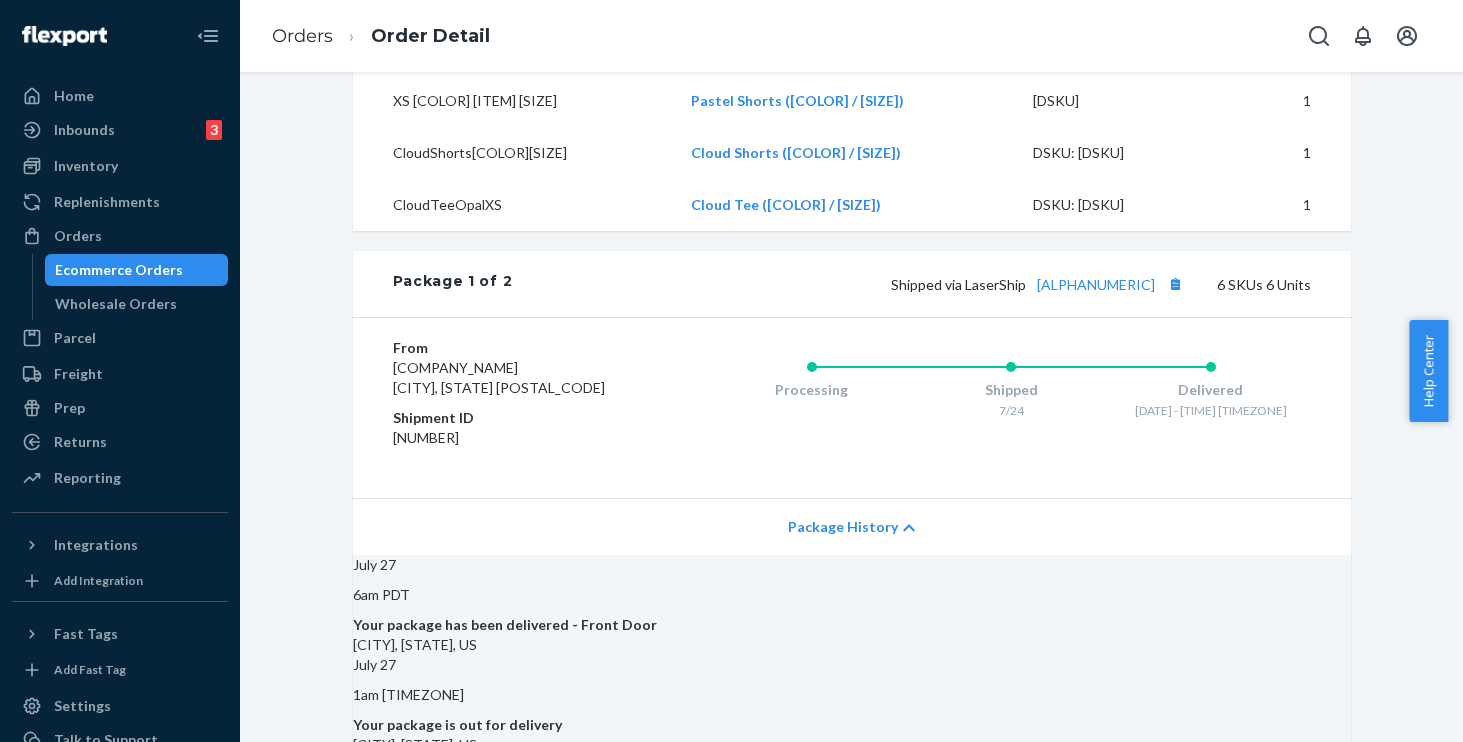 click on "Package History" at bounding box center [843, 527] 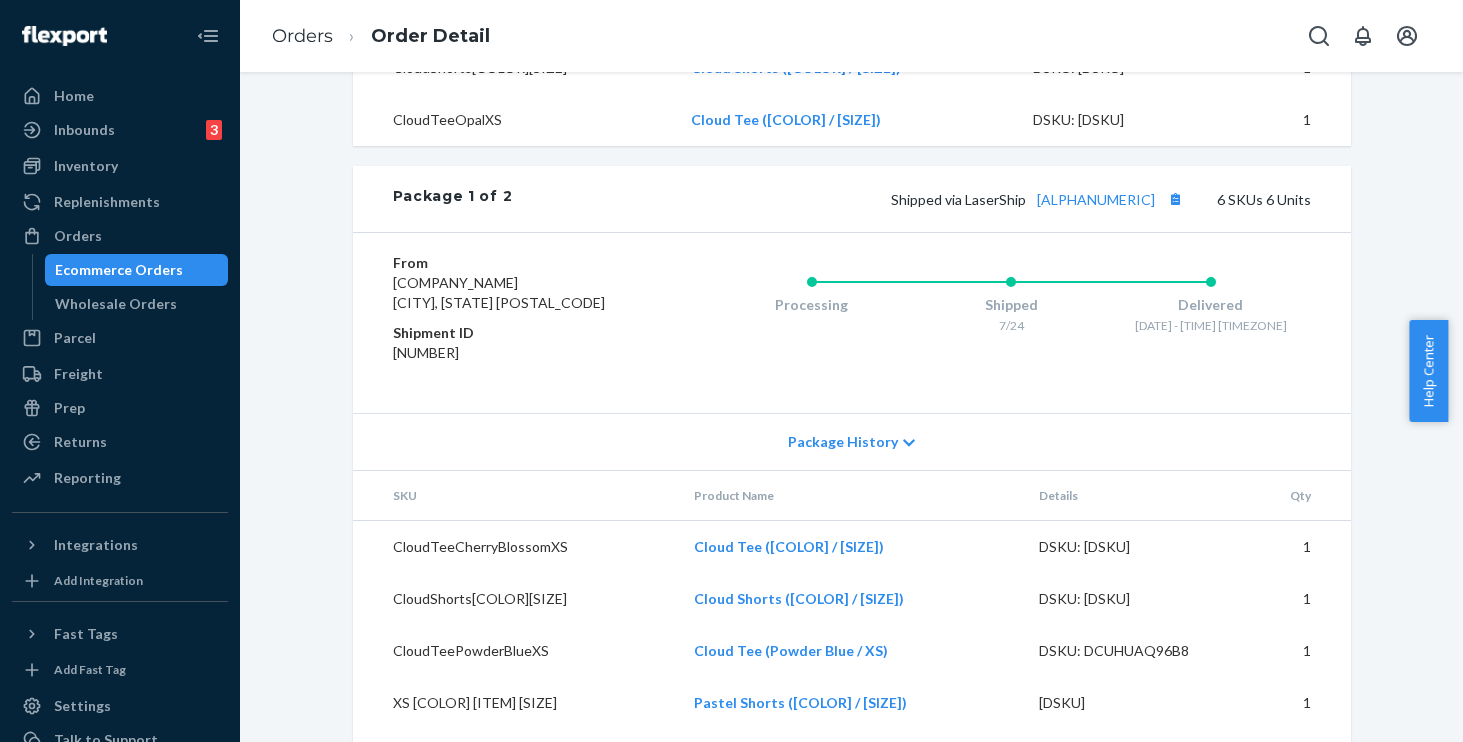 scroll, scrollTop: 1374, scrollLeft: 0, axis: vertical 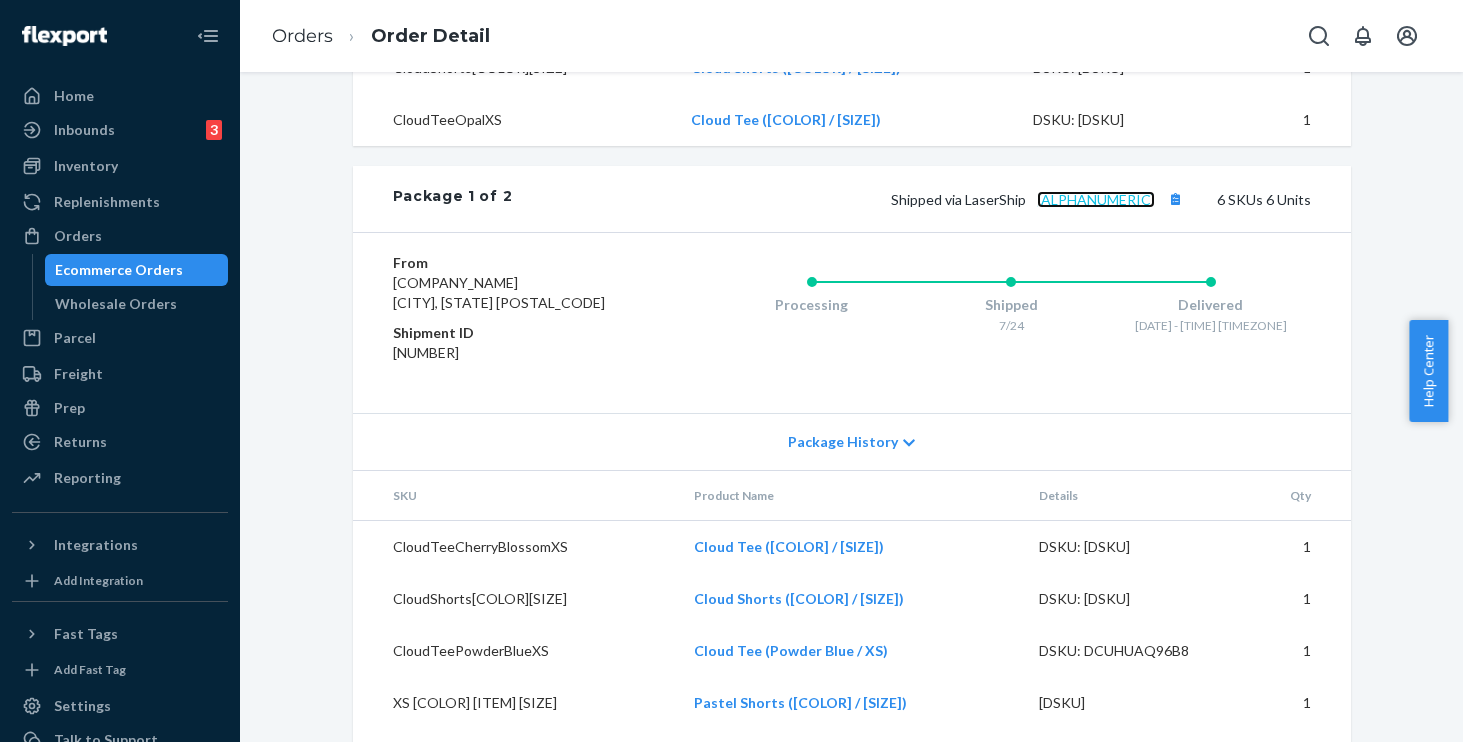 copy on "[ALPHANUMERIC]" 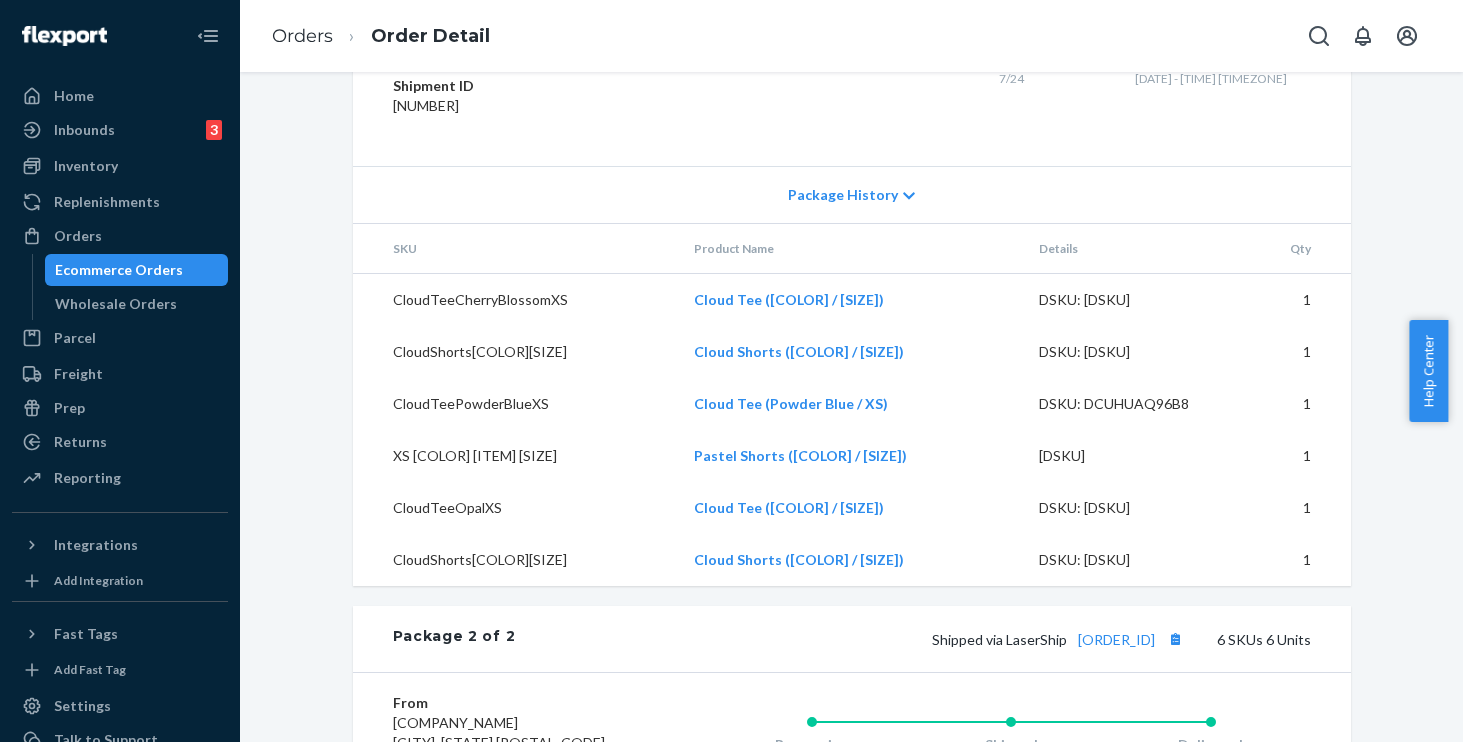 scroll, scrollTop: 1620, scrollLeft: 0, axis: vertical 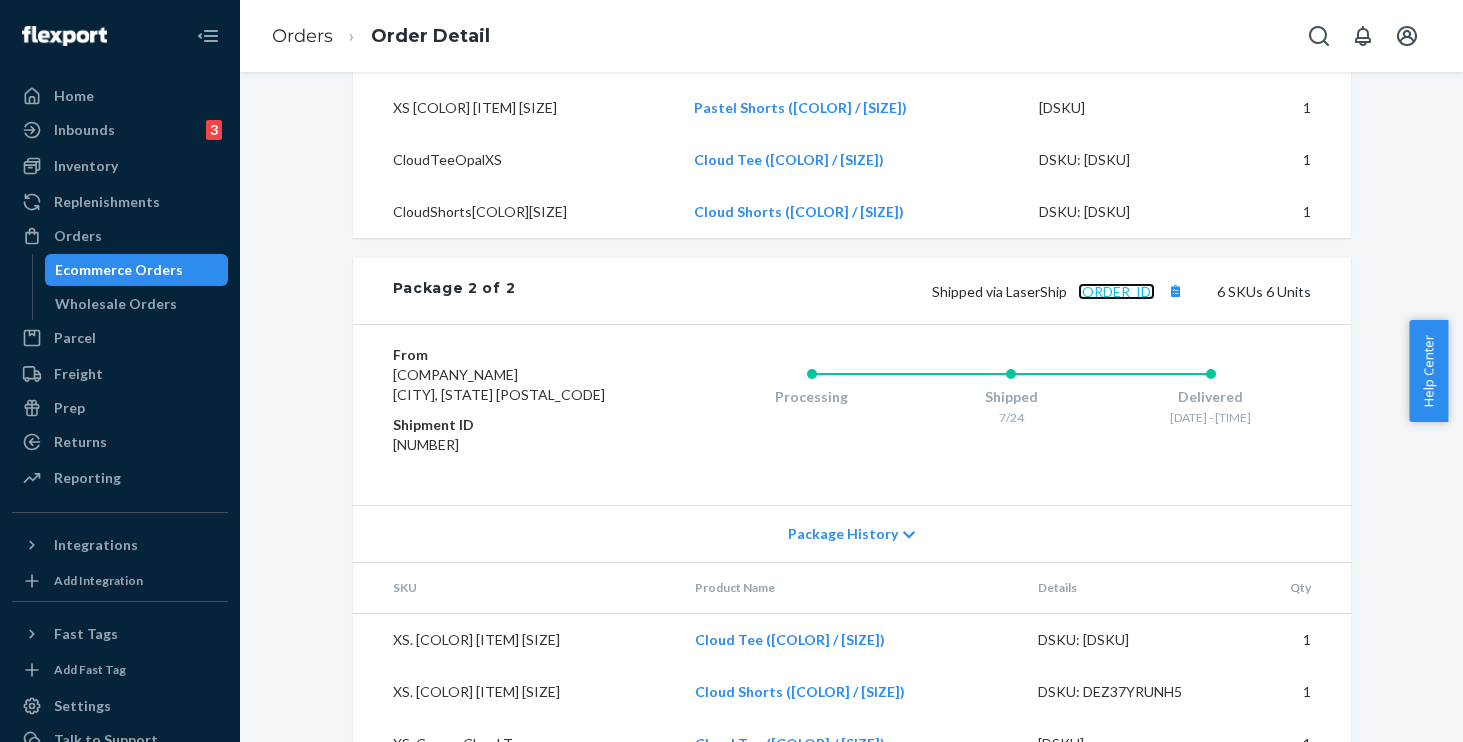 copy on "[ORDER_ID]" 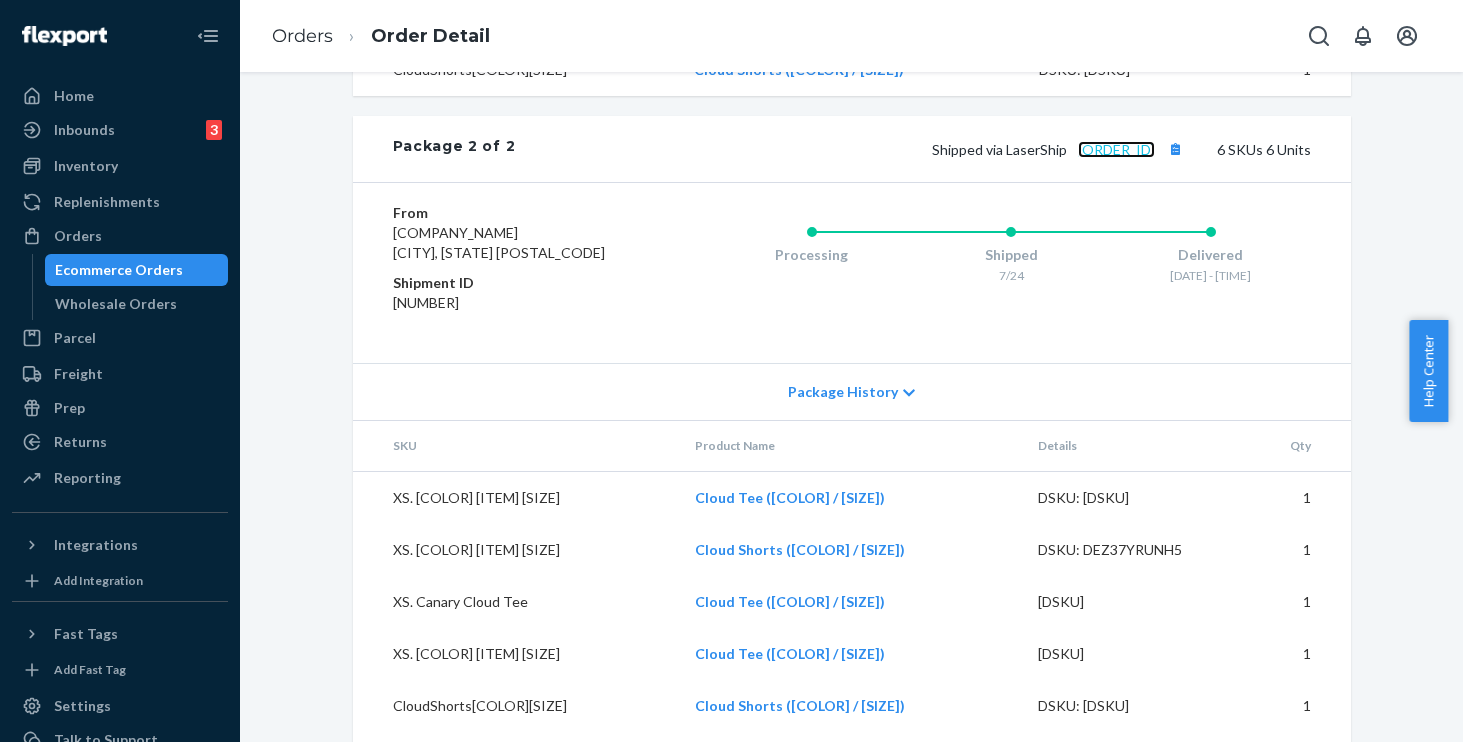 scroll, scrollTop: 2196, scrollLeft: 0, axis: vertical 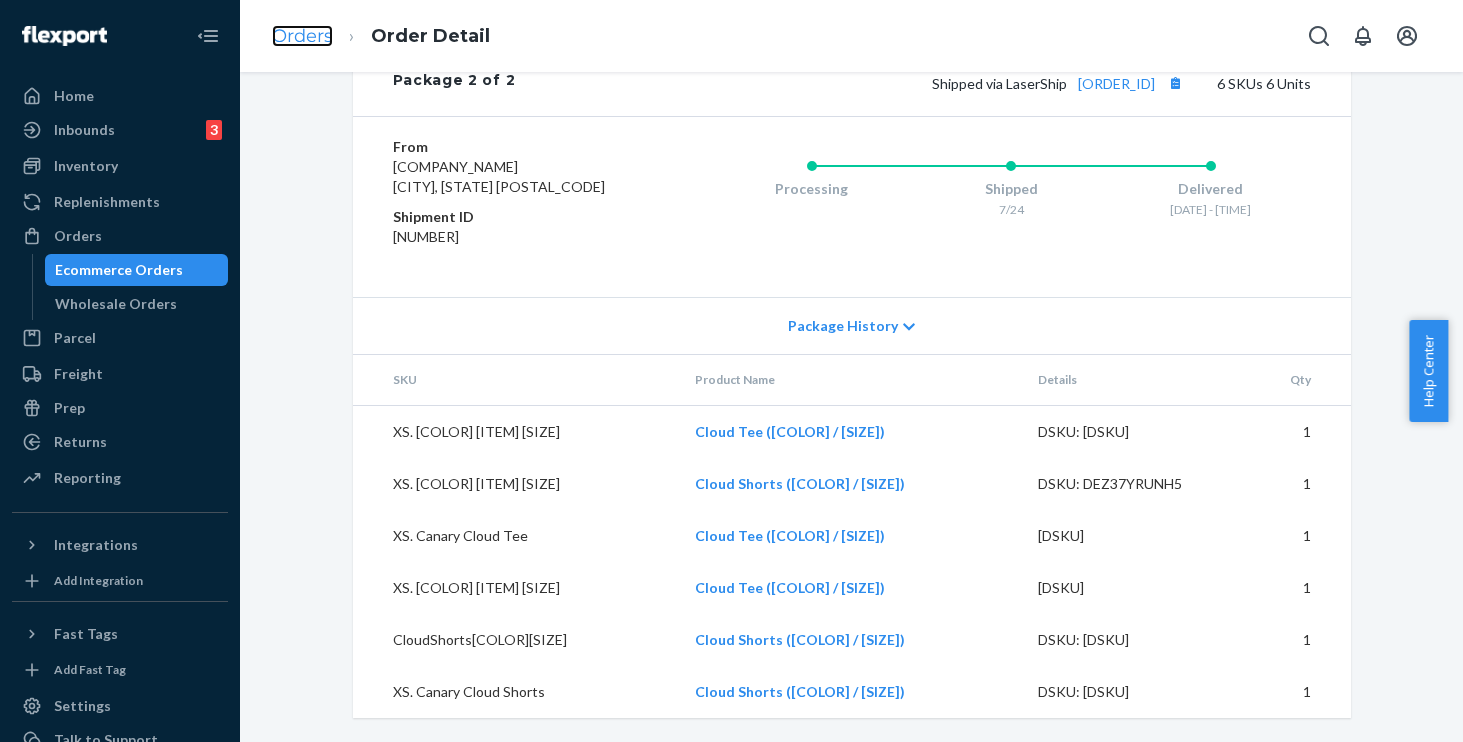 click on "Orders" at bounding box center [302, 36] 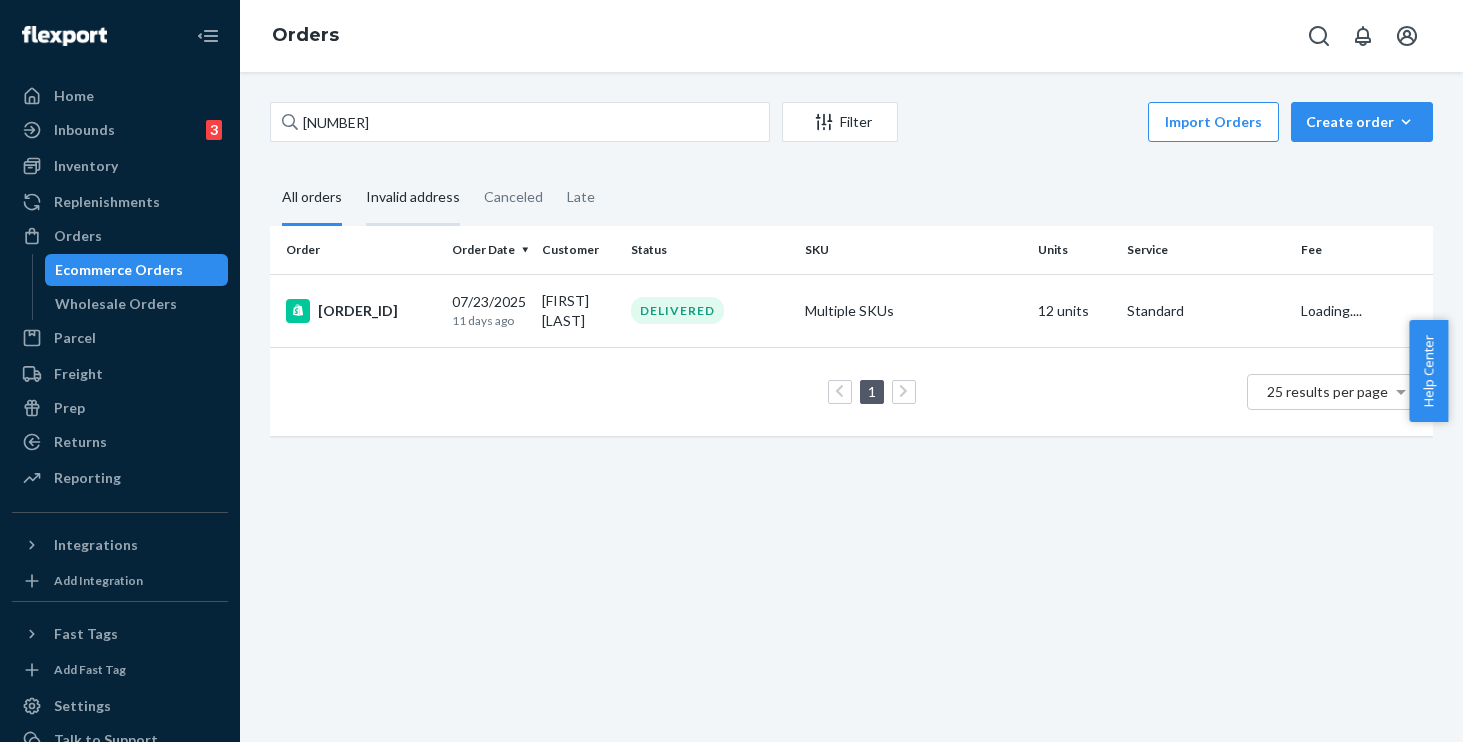 scroll, scrollTop: 0, scrollLeft: 0, axis: both 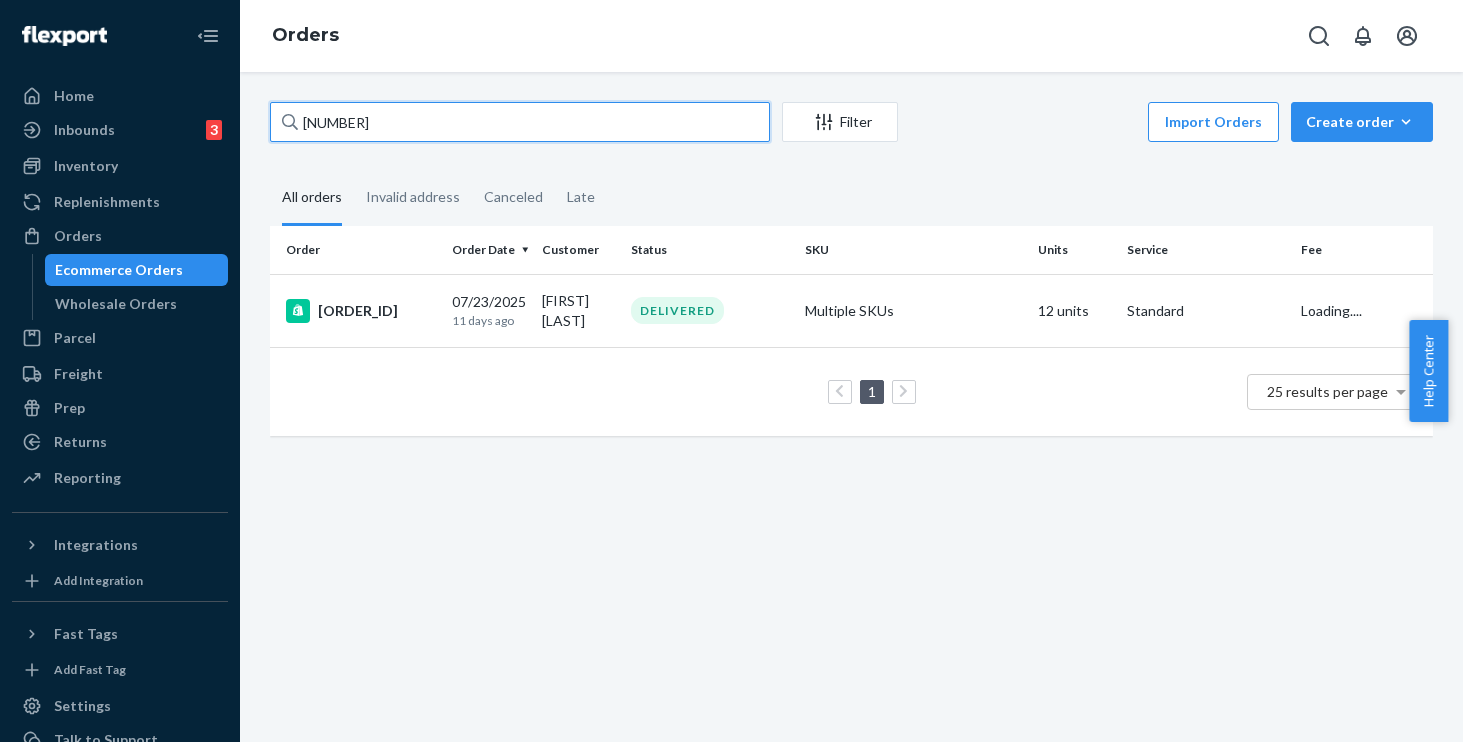 click on "[NUMBER]" at bounding box center [520, 122] 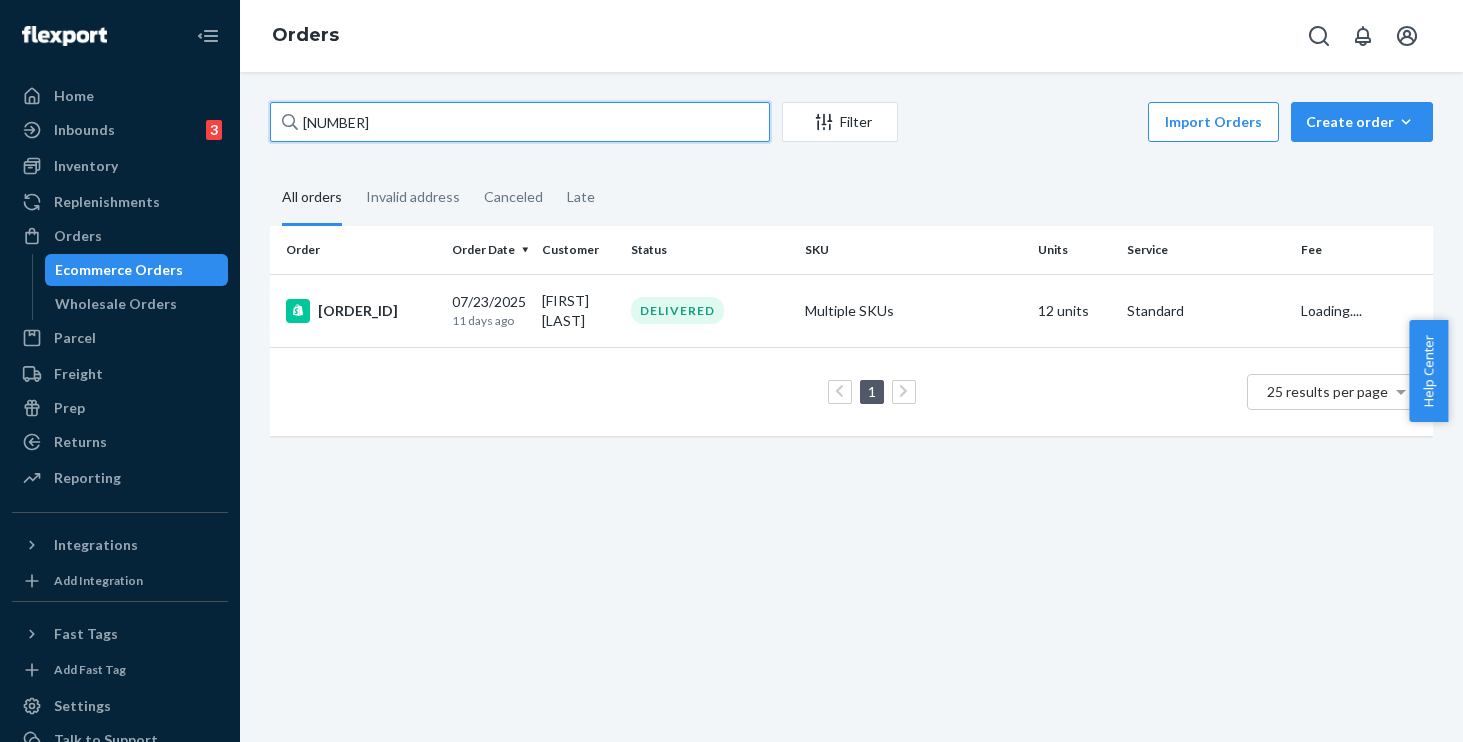 click on "[NUMBER]" at bounding box center [520, 122] 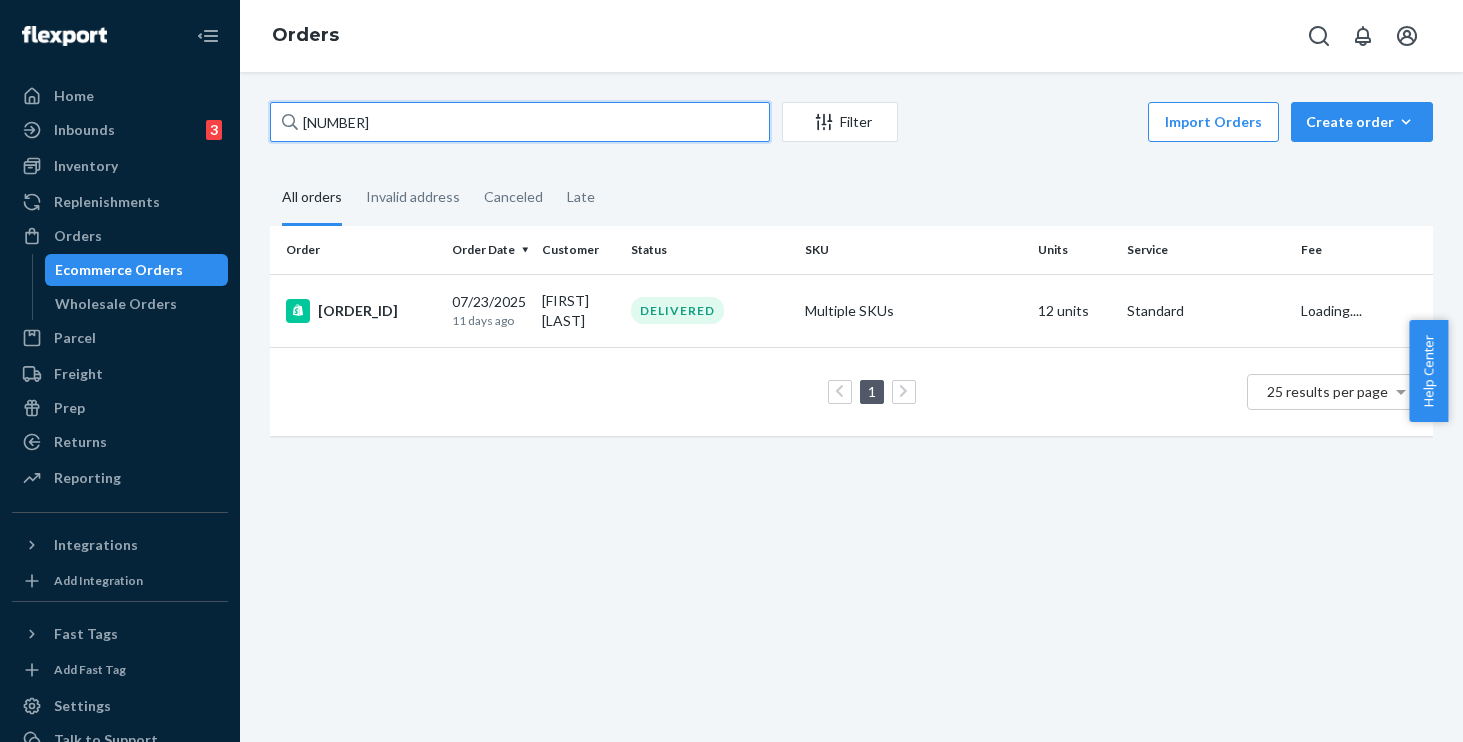 paste on "[NUMBER]" 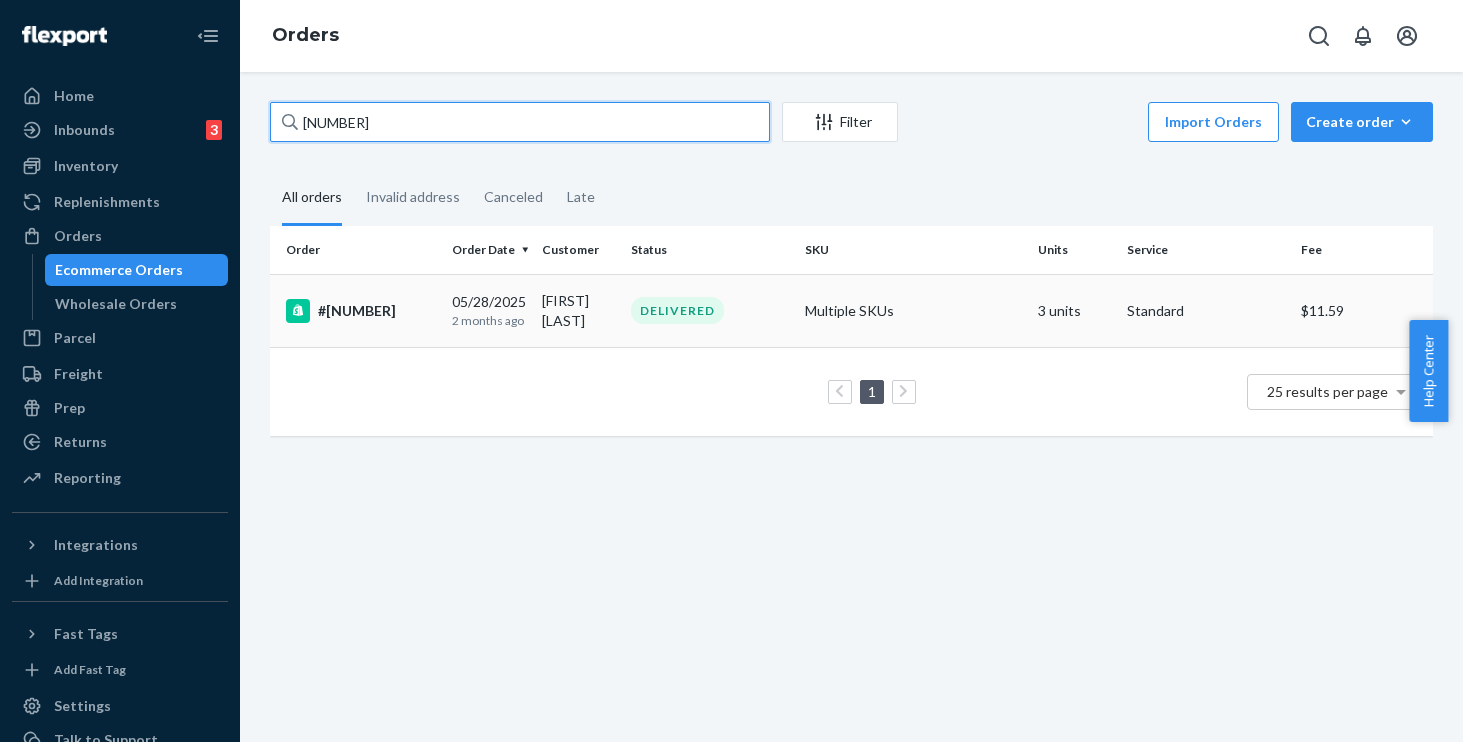 type on "[NUMBER]" 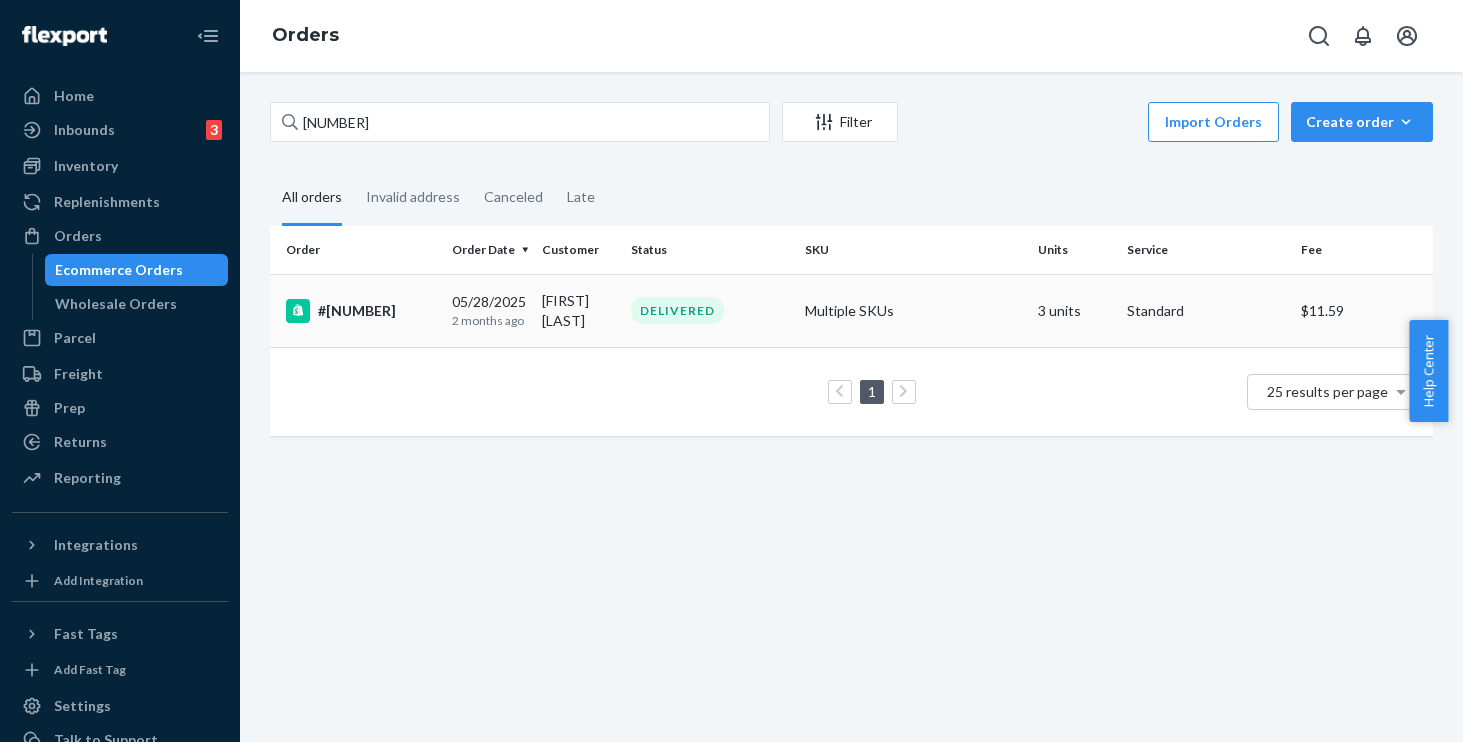 click on "Multiple SKUs" at bounding box center [913, 310] 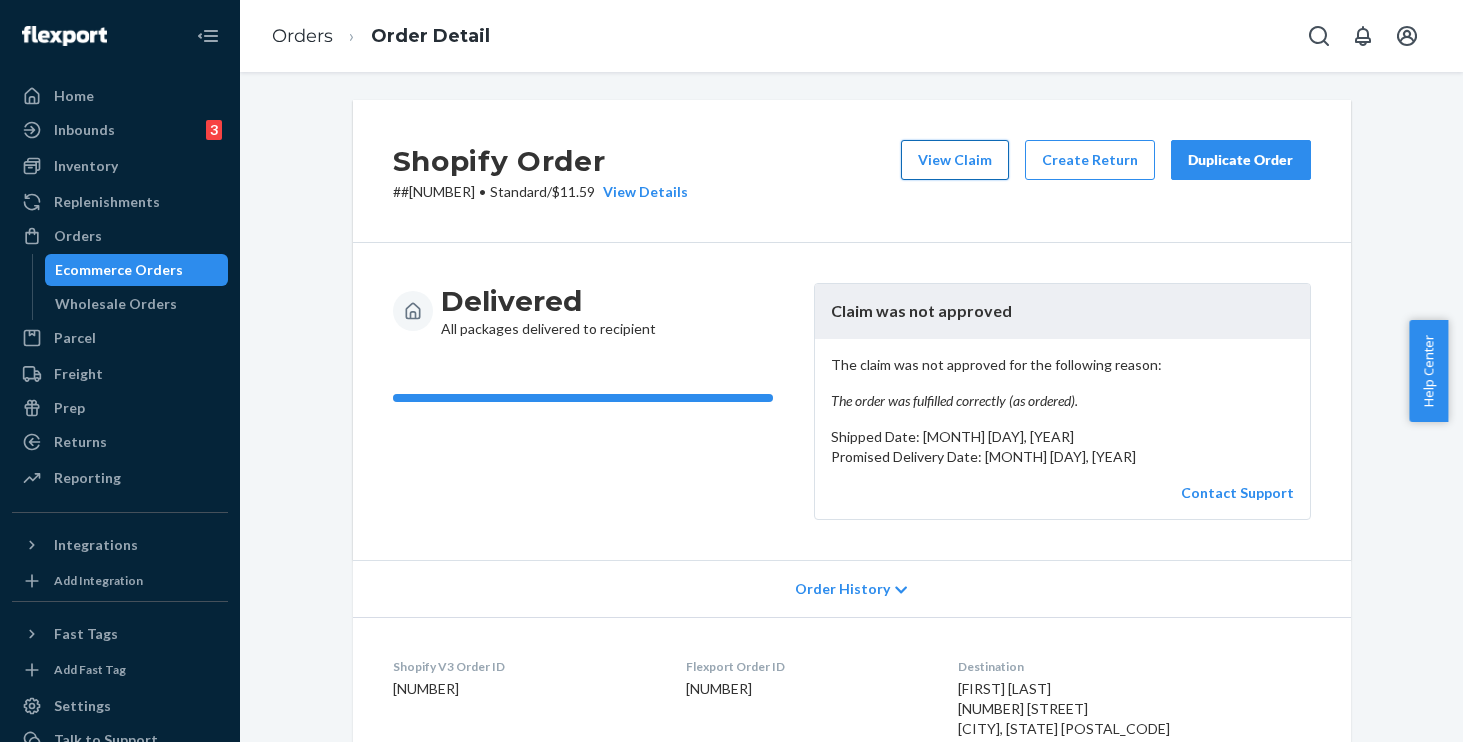 scroll, scrollTop: 4, scrollLeft: 0, axis: vertical 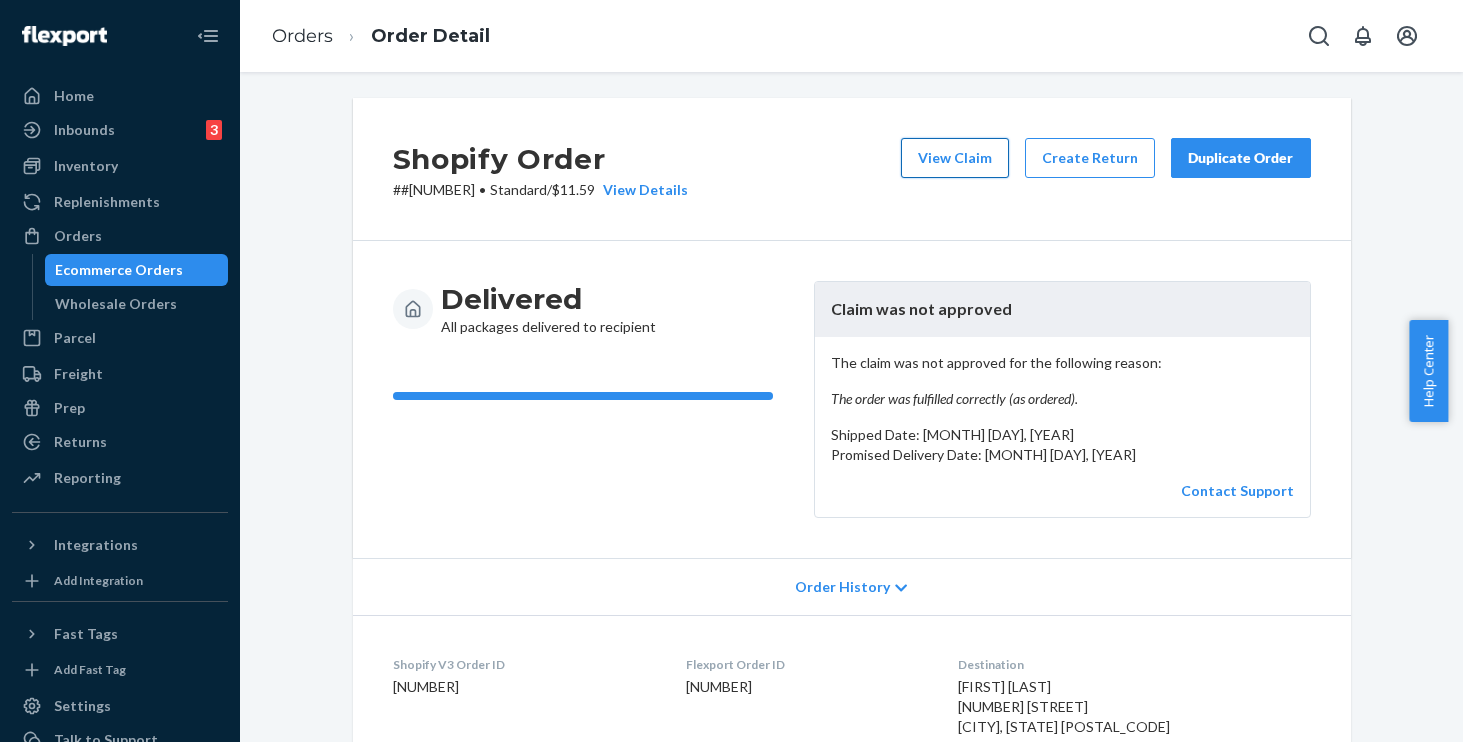 click on "View Claim" at bounding box center (955, 158) 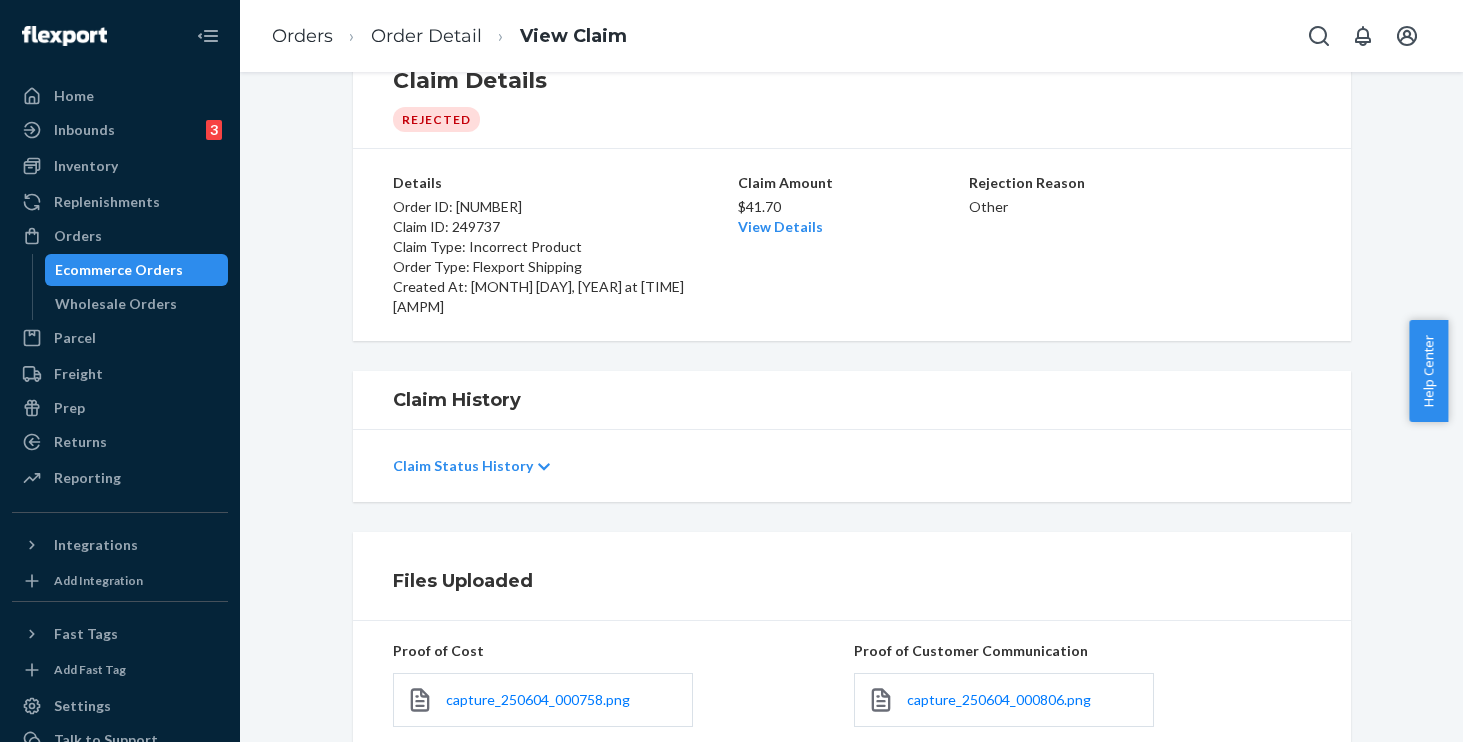 scroll, scrollTop: 0, scrollLeft: 0, axis: both 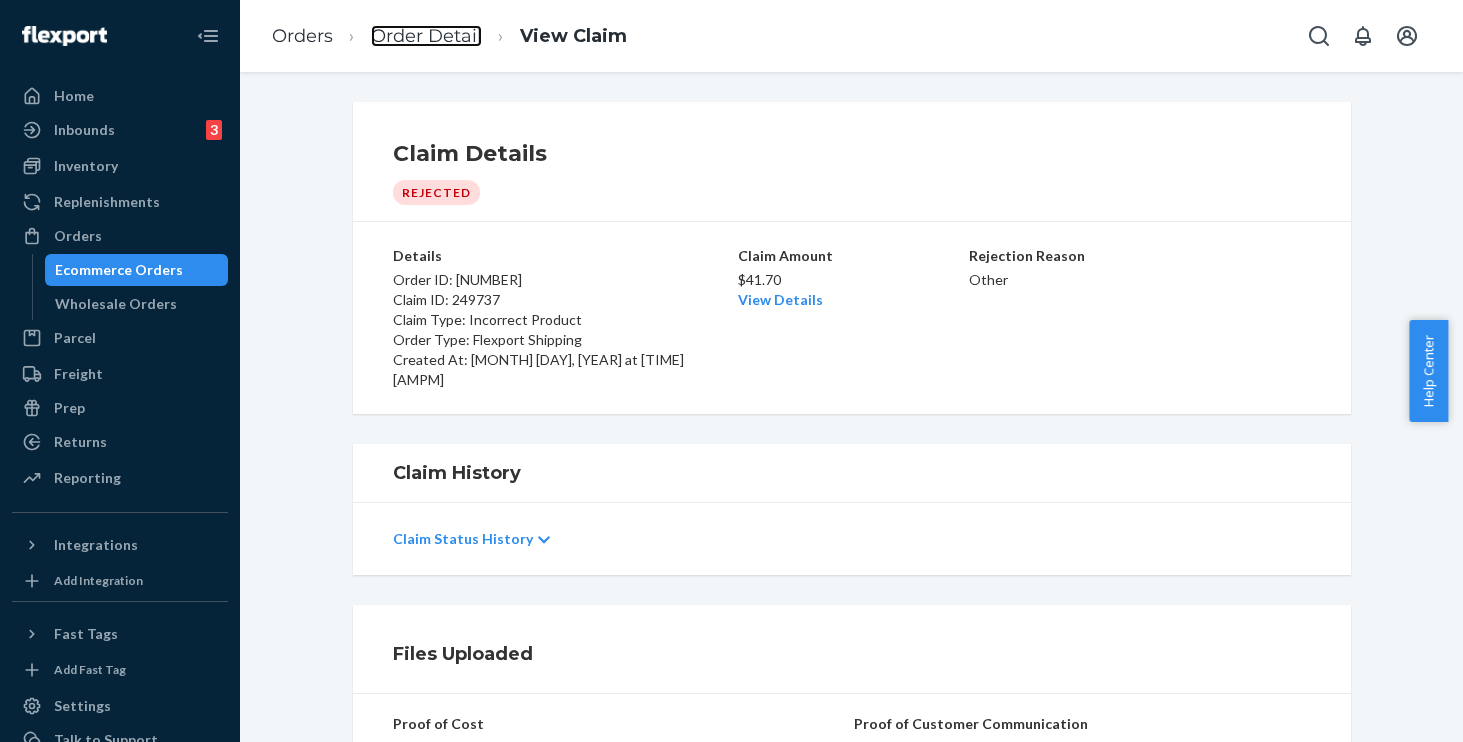 click on "Order Detail" at bounding box center [426, 36] 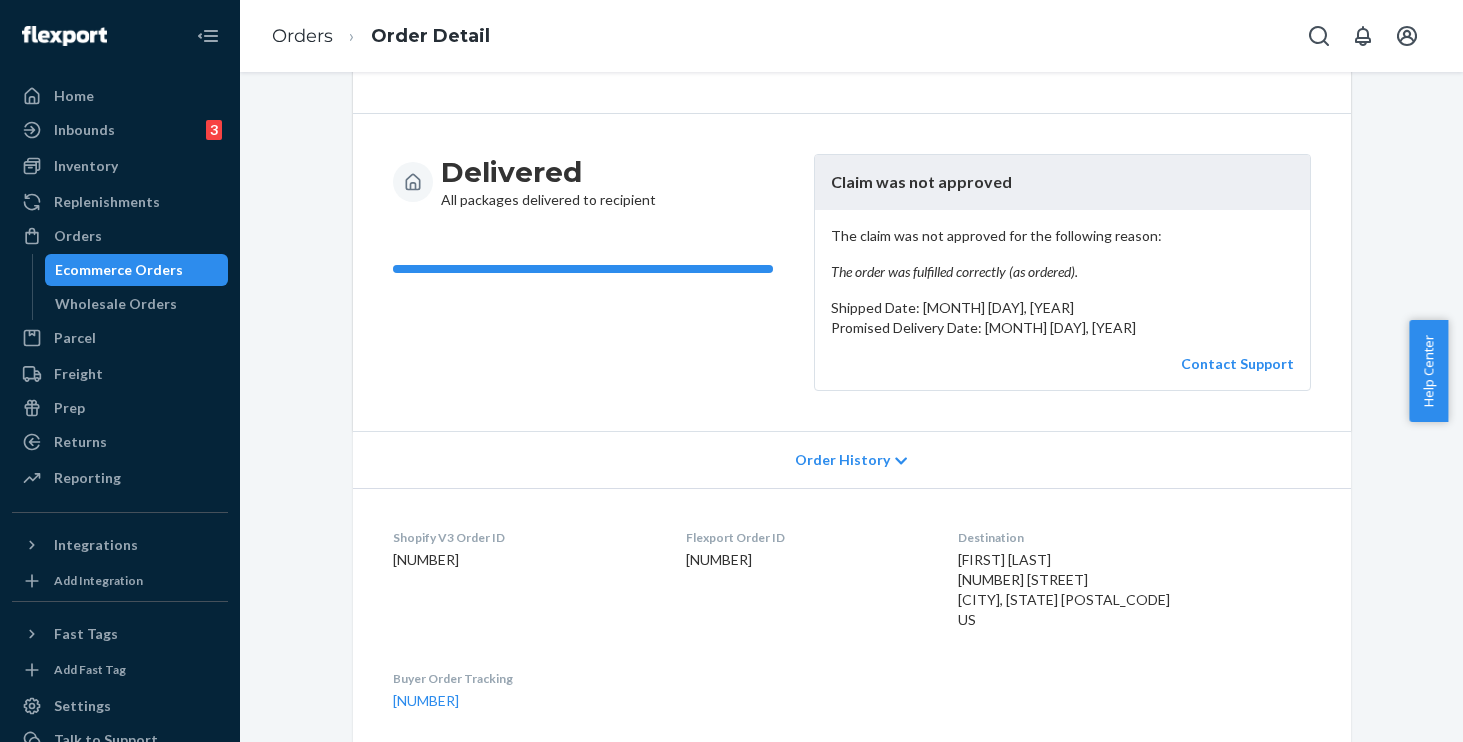 scroll, scrollTop: 0, scrollLeft: 0, axis: both 